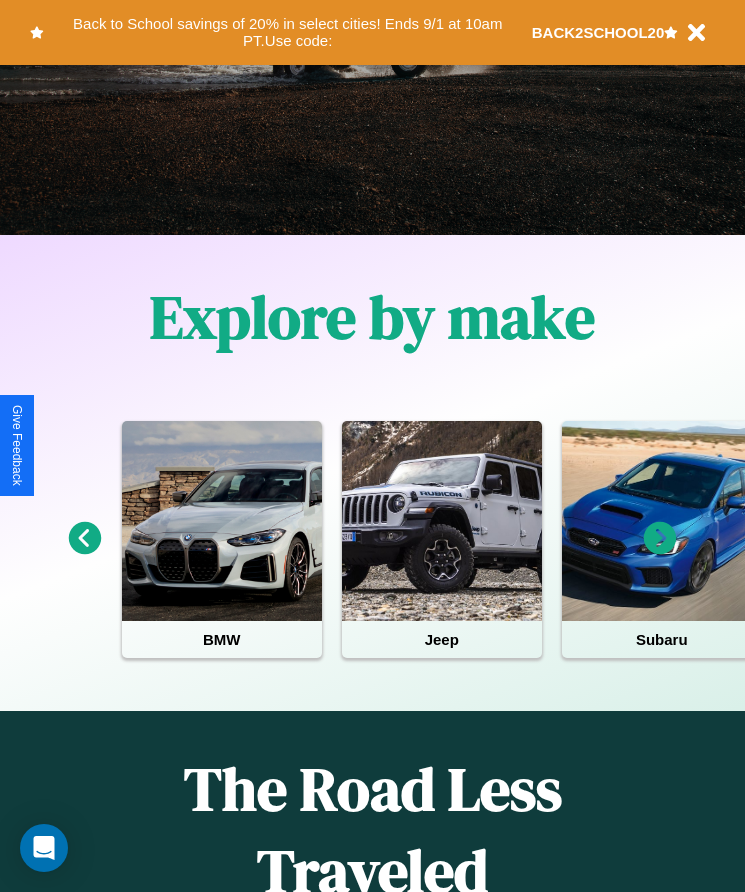 scroll, scrollTop: 334, scrollLeft: 0, axis: vertical 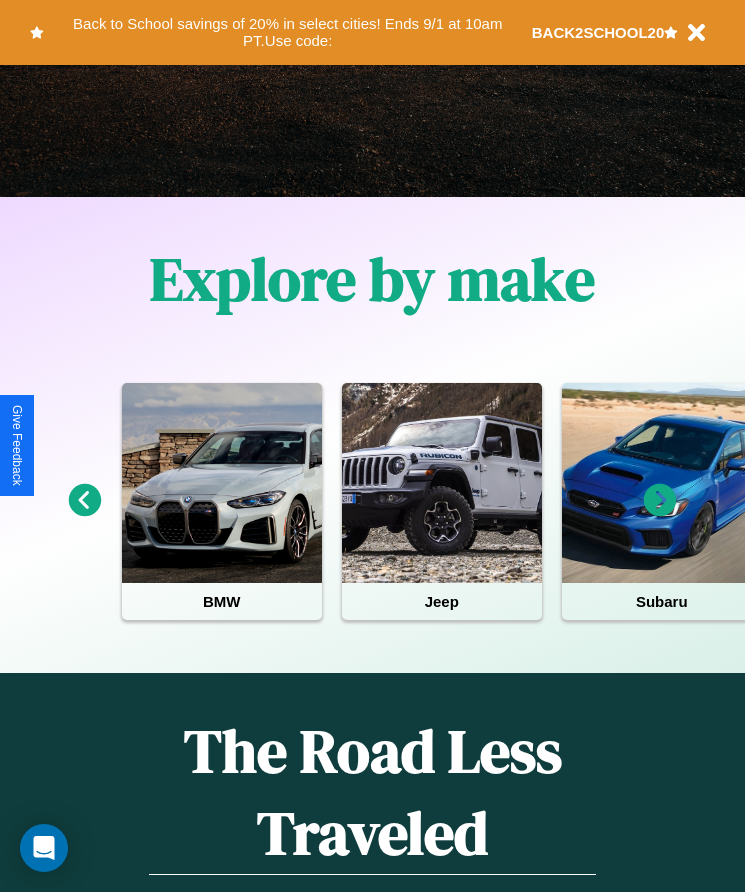click 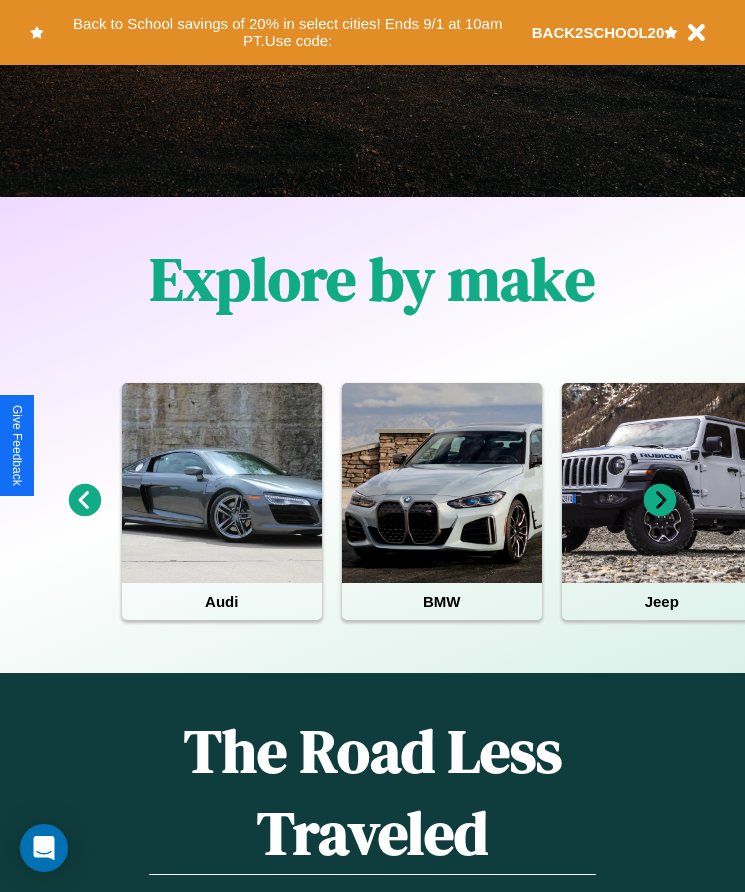 click 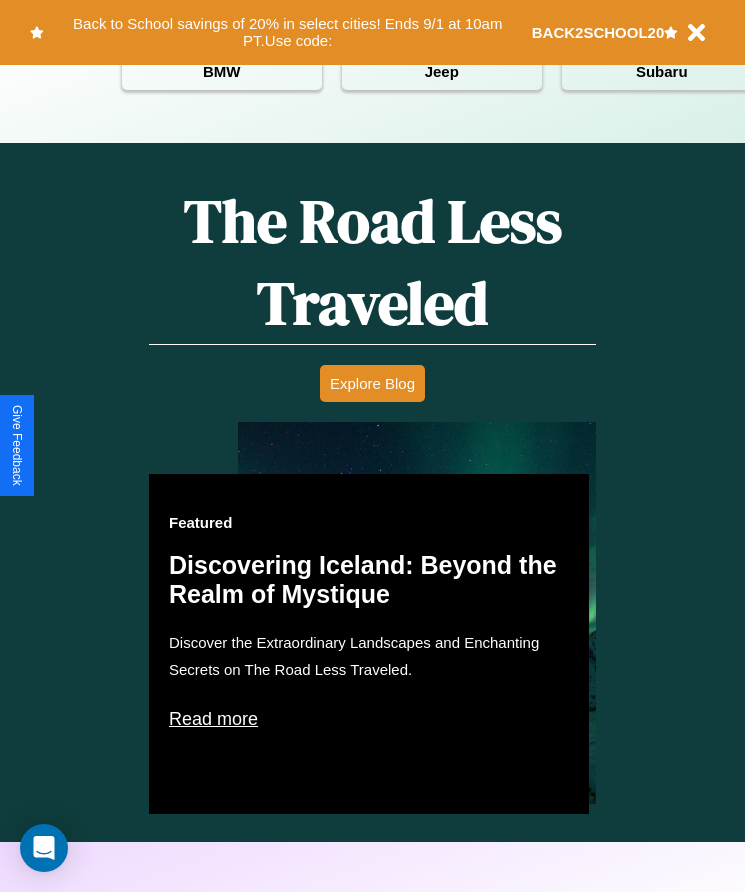 scroll, scrollTop: 1855, scrollLeft: 0, axis: vertical 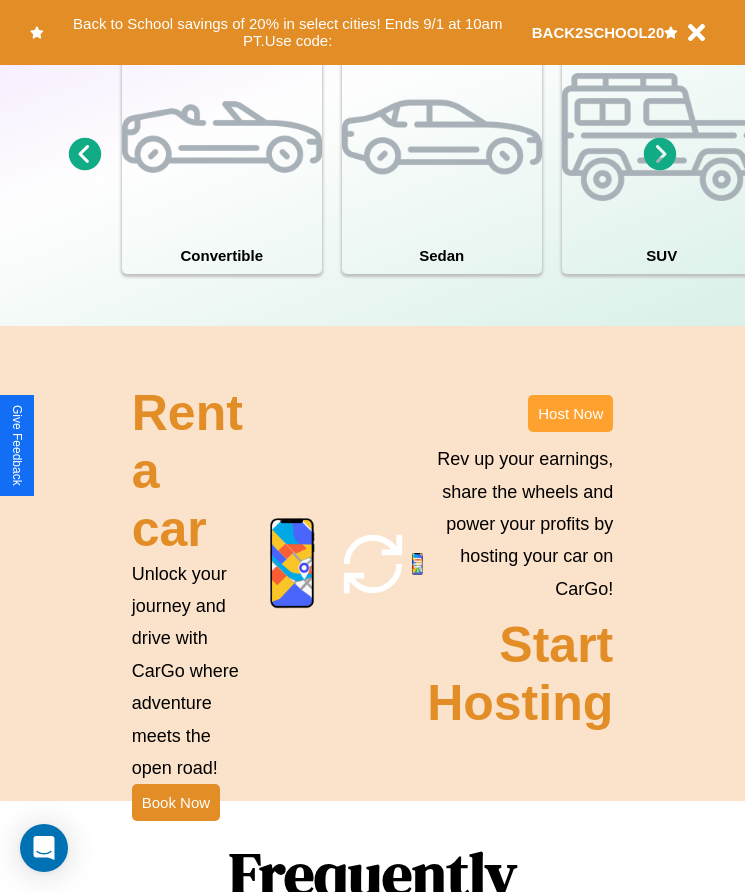 click on "Host Now" at bounding box center (570, 413) 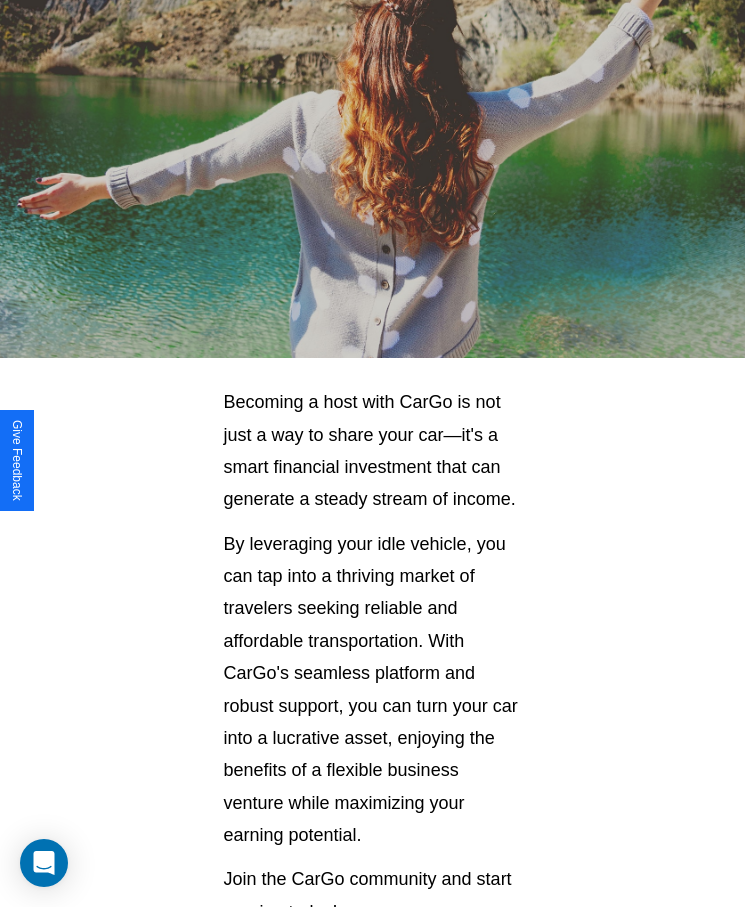 scroll, scrollTop: 2638, scrollLeft: 0, axis: vertical 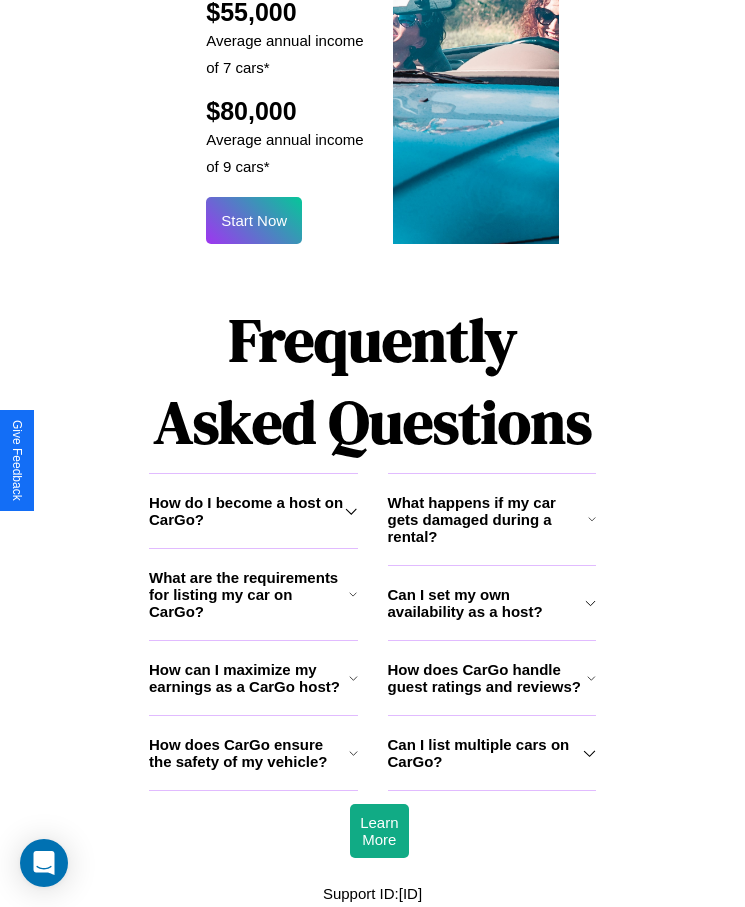 click 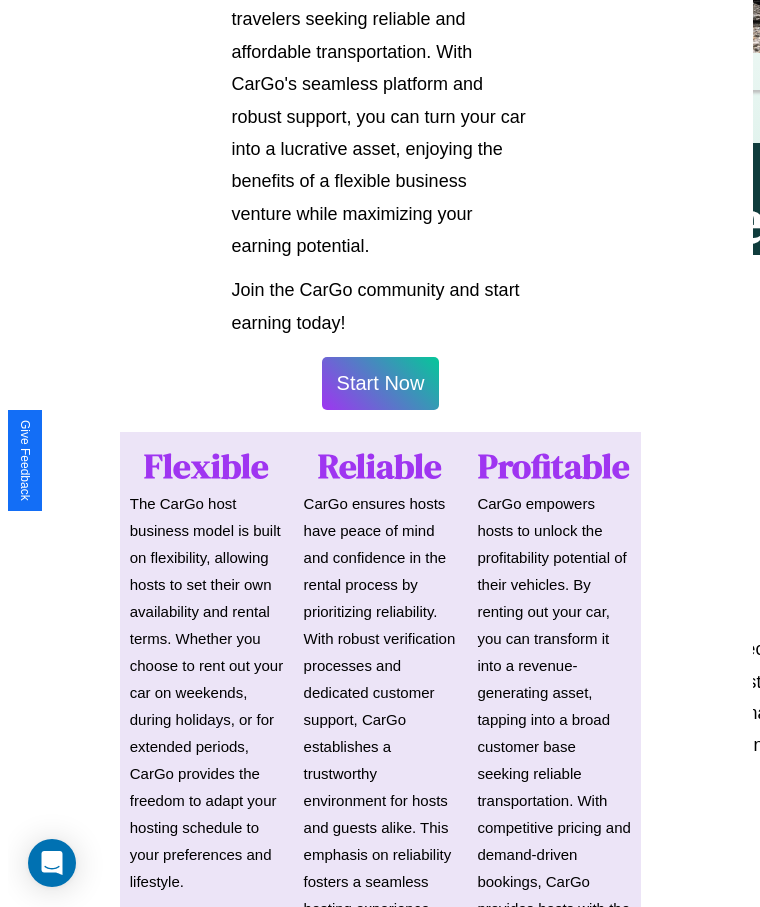 scroll, scrollTop: 1046, scrollLeft: 0, axis: vertical 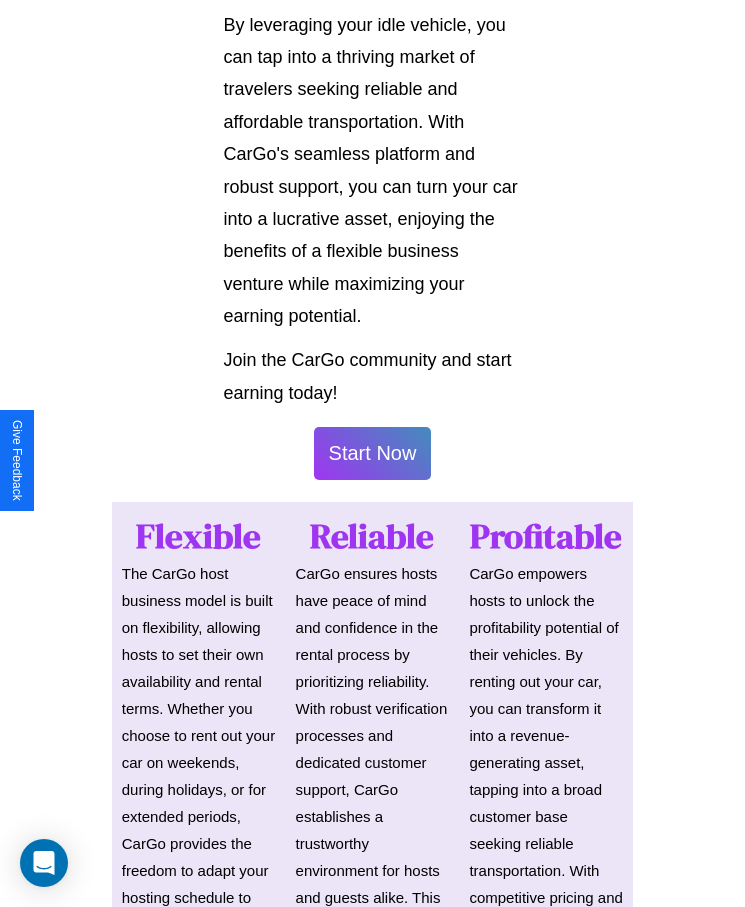 click on "Start Now" at bounding box center [373, 453] 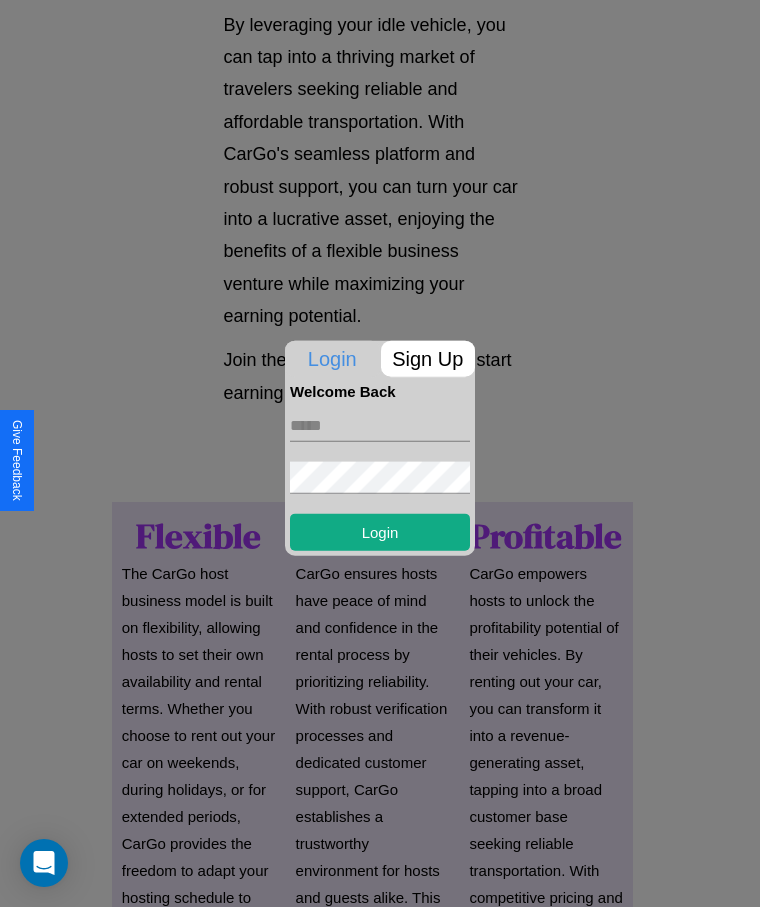 click at bounding box center (380, 425) 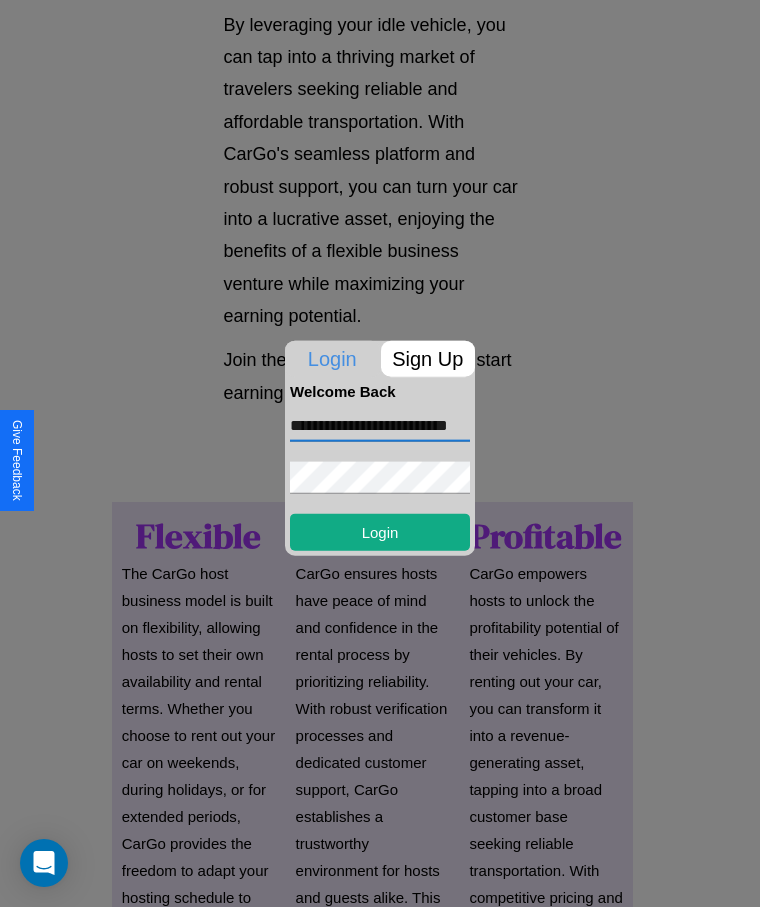 scroll, scrollTop: 0, scrollLeft: 43, axis: horizontal 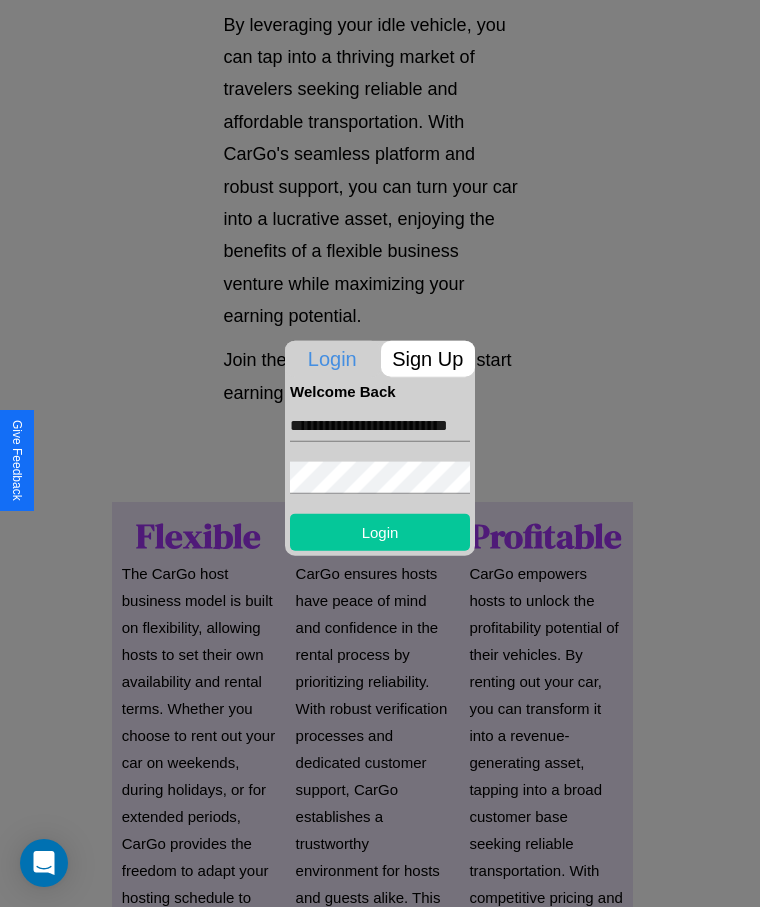 click on "Login" at bounding box center (380, 531) 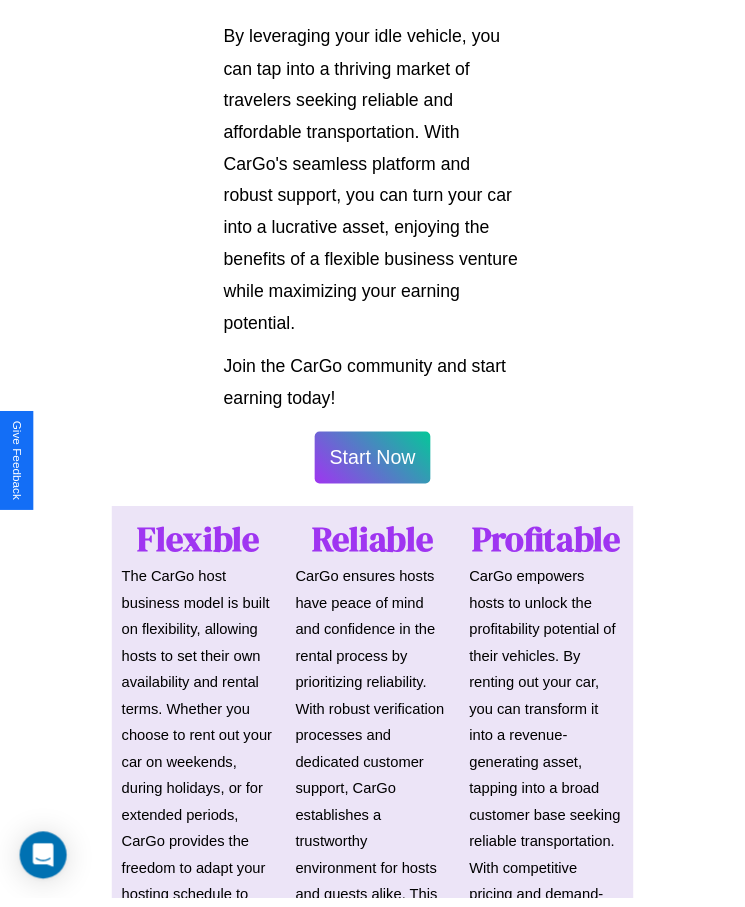 scroll, scrollTop: 1048, scrollLeft: 0, axis: vertical 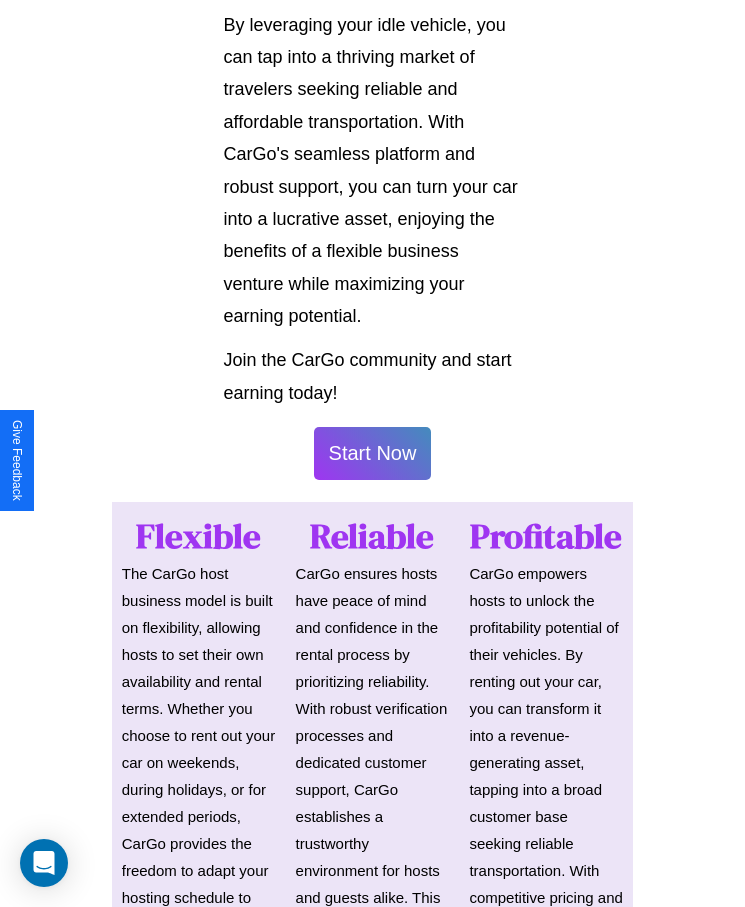click on "Start Now" at bounding box center (373, 453) 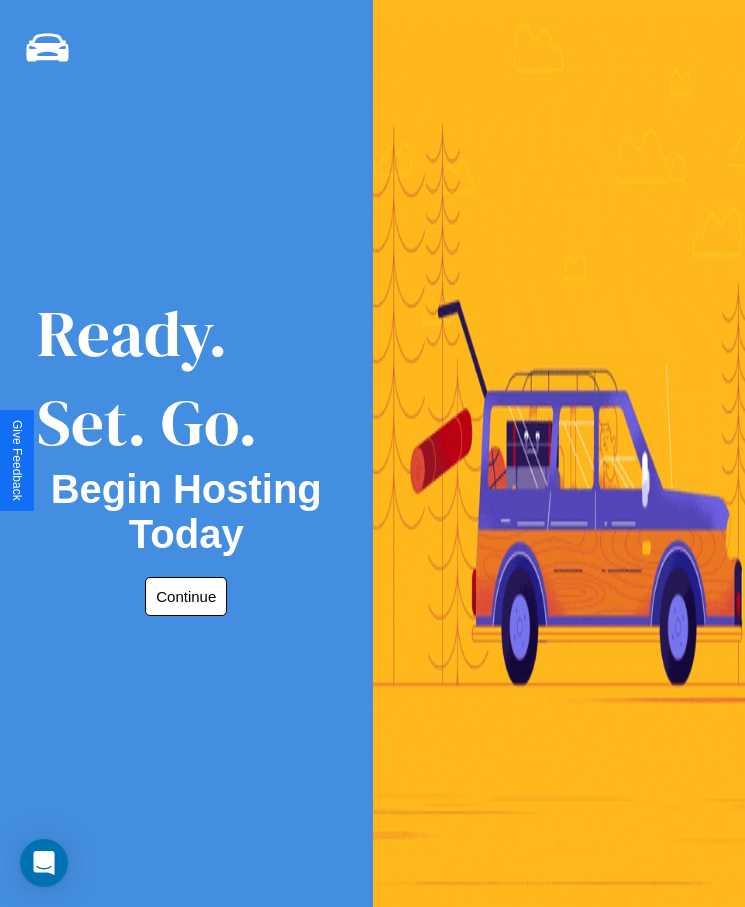 click on "Continue" at bounding box center [186, 596] 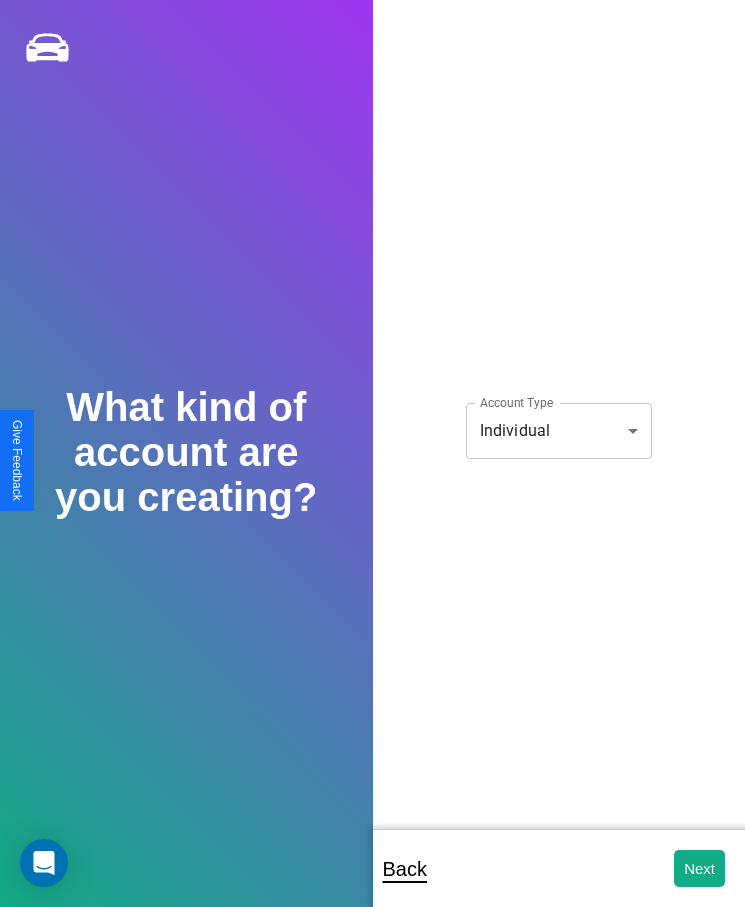 click on "**********" at bounding box center [372, 467] 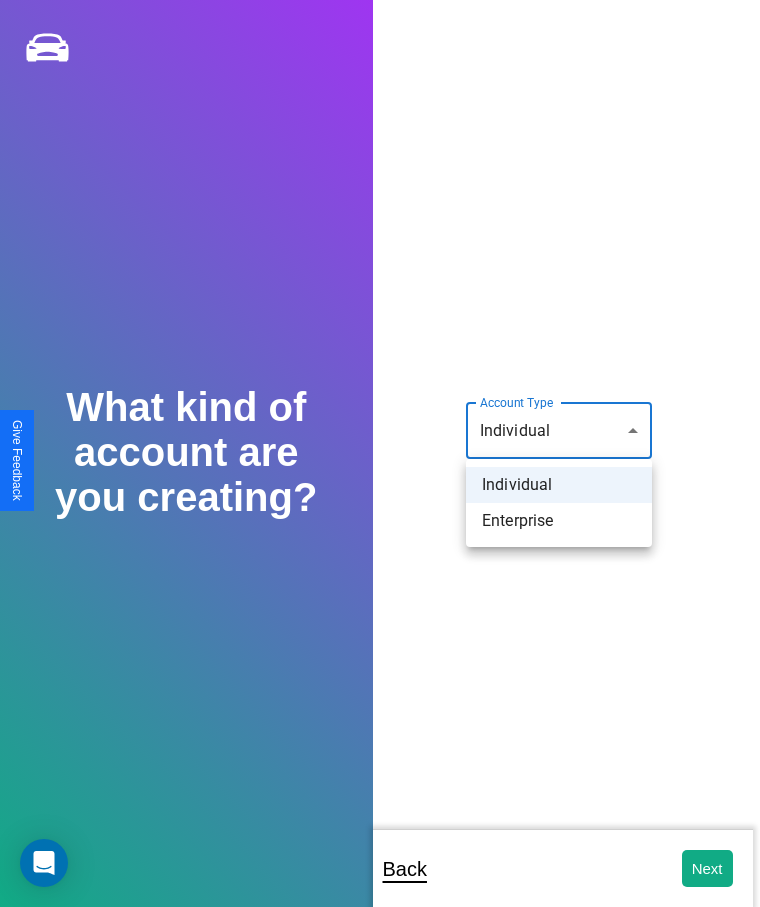 click on "Individual" at bounding box center [559, 485] 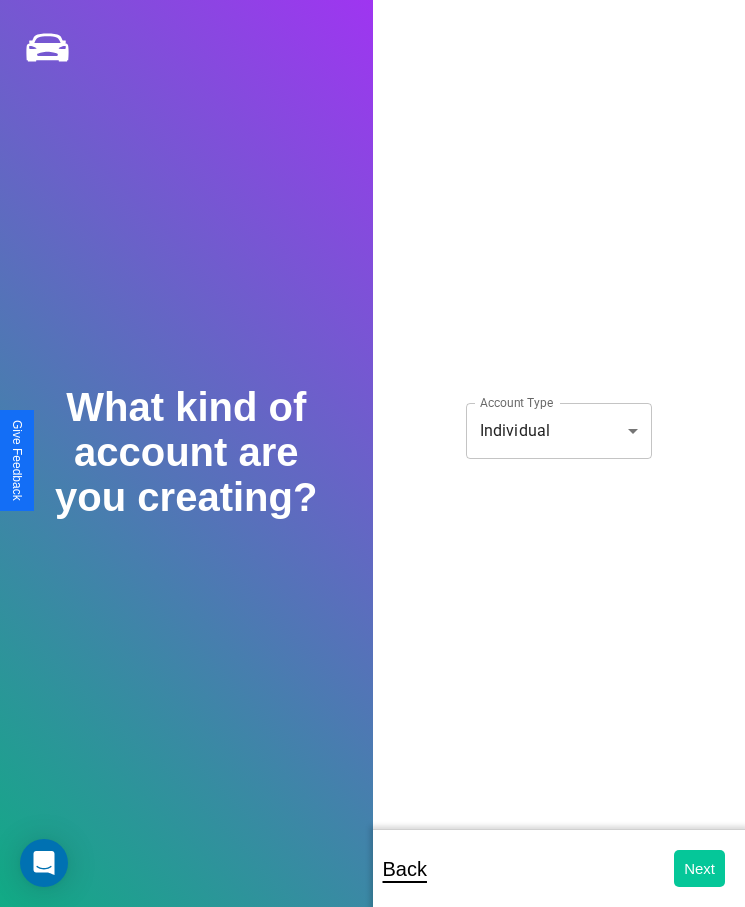click on "Next" at bounding box center (699, 868) 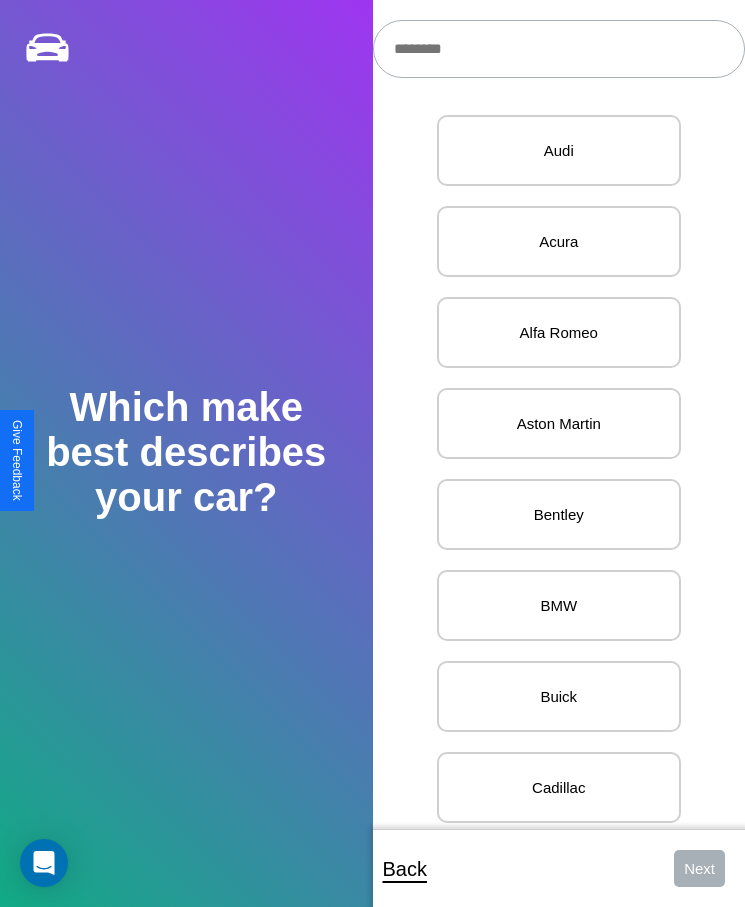 scroll, scrollTop: 27, scrollLeft: 0, axis: vertical 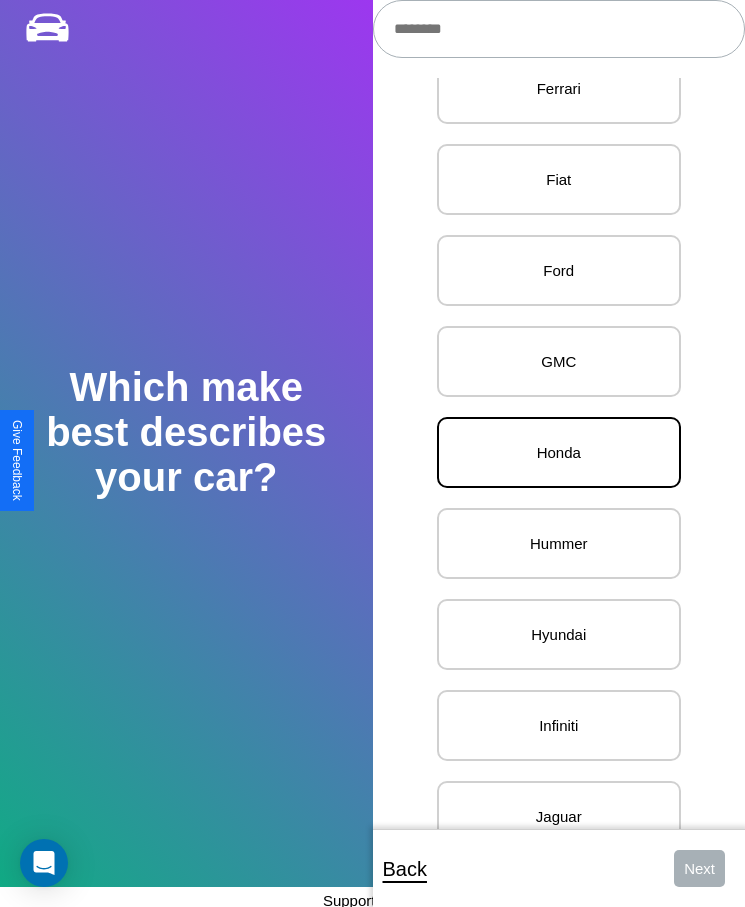 click on "Honda" at bounding box center [559, 452] 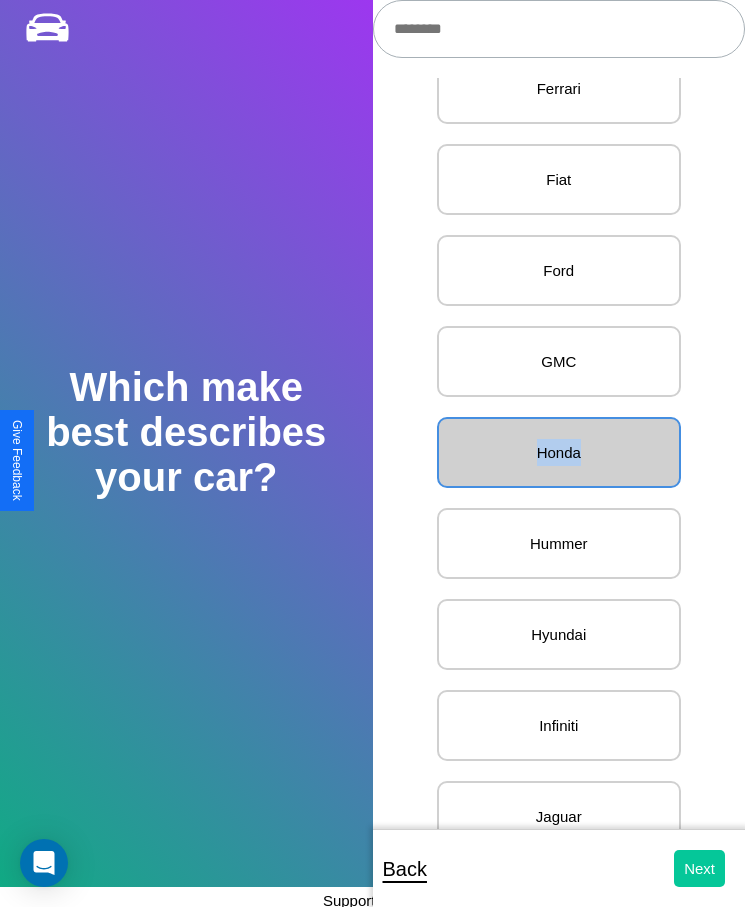 click on "Next" at bounding box center (699, 868) 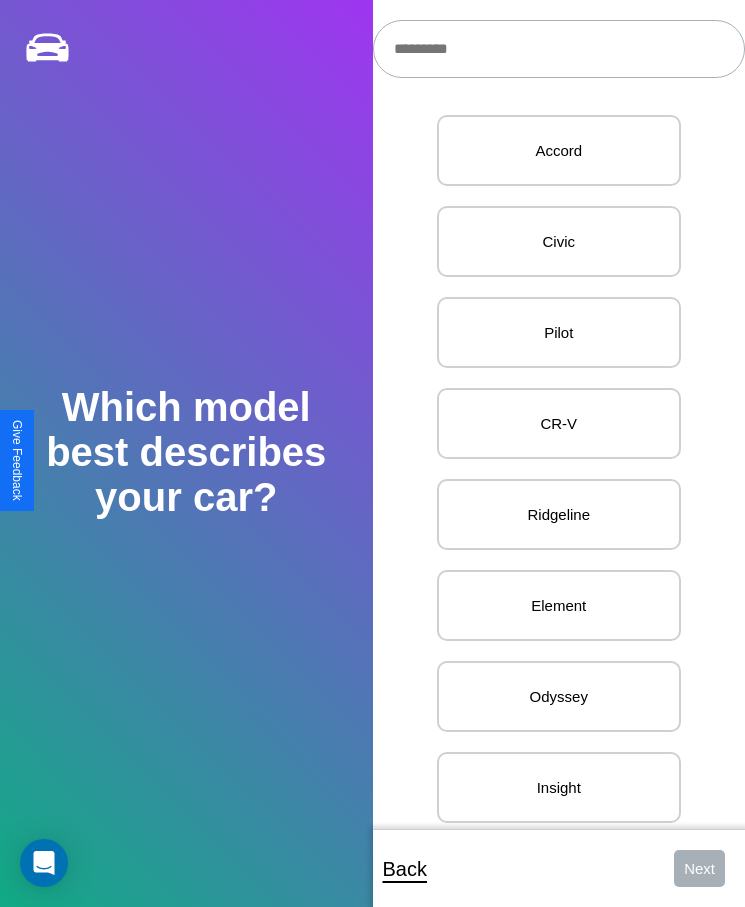 scroll, scrollTop: 27, scrollLeft: 0, axis: vertical 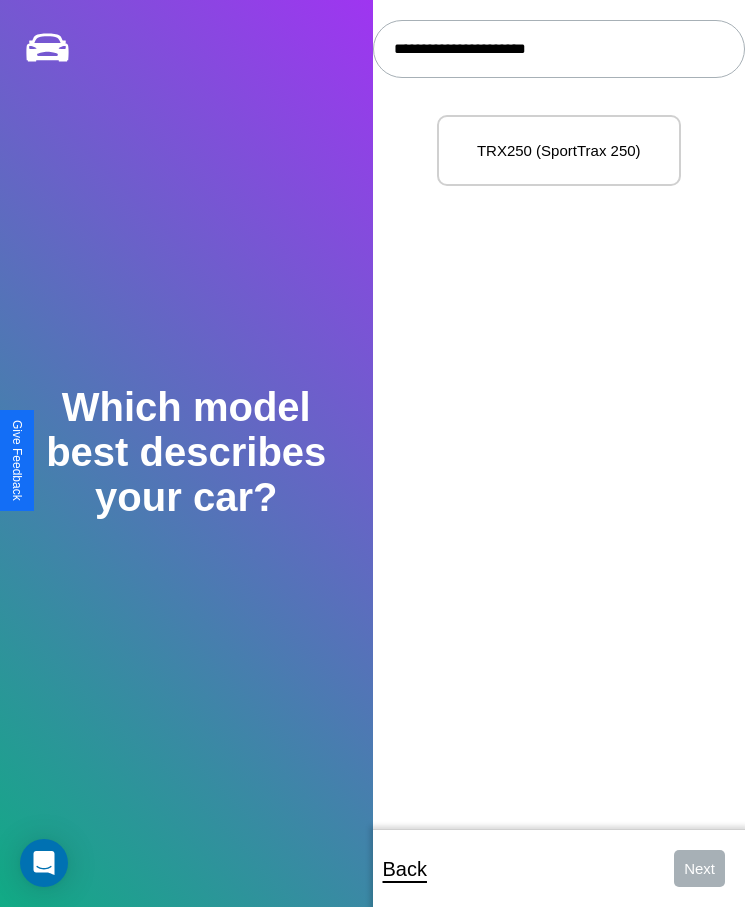 type on "**********" 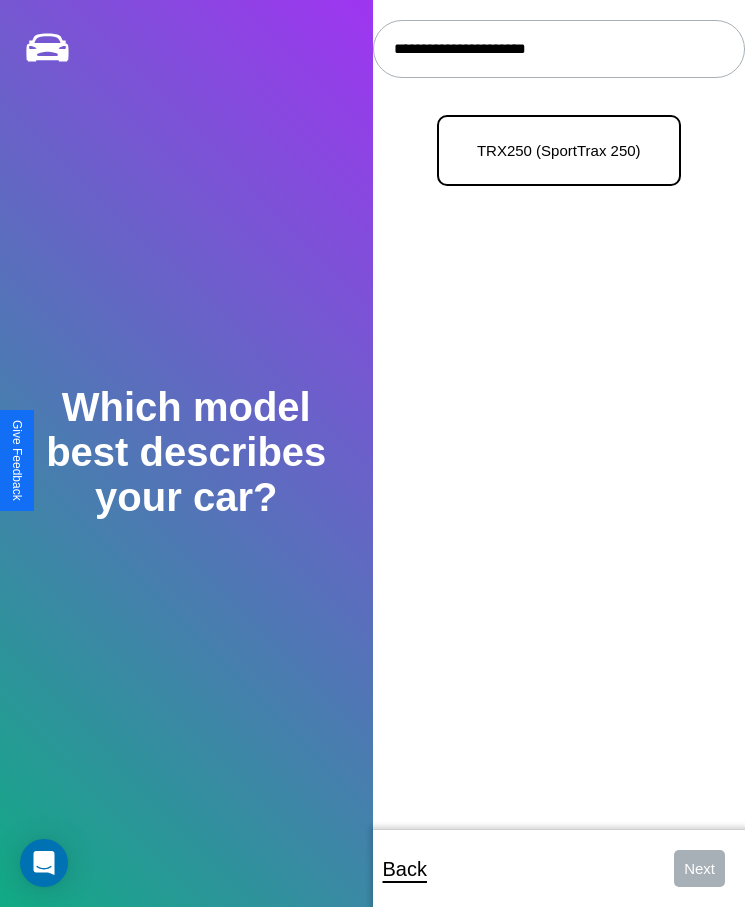 click on "TRX250 (SportTrax 250)" at bounding box center [559, 150] 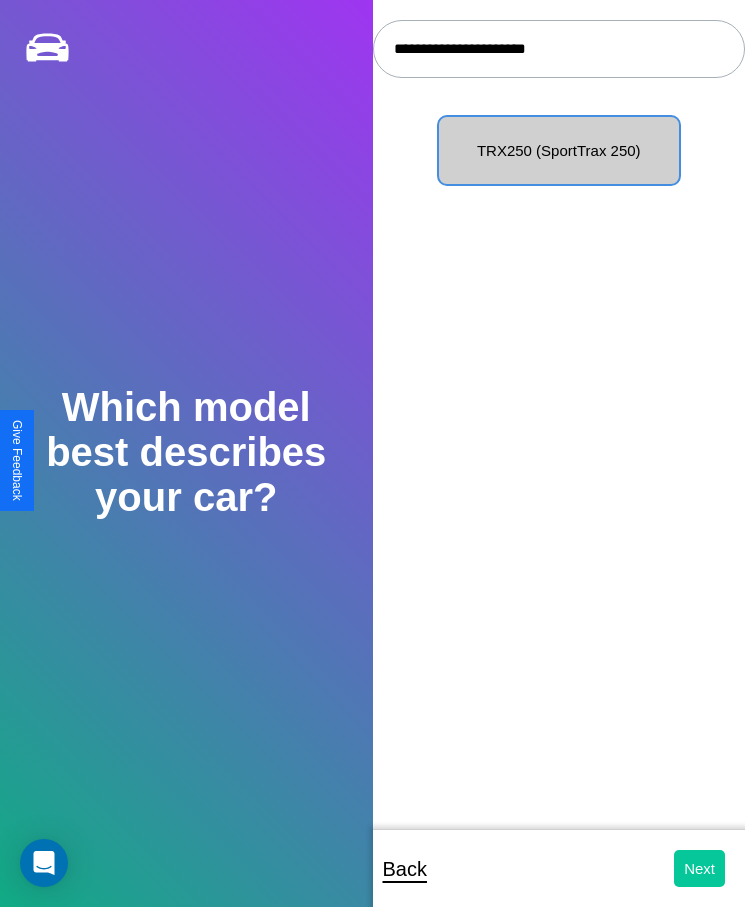click on "Next" at bounding box center (699, 868) 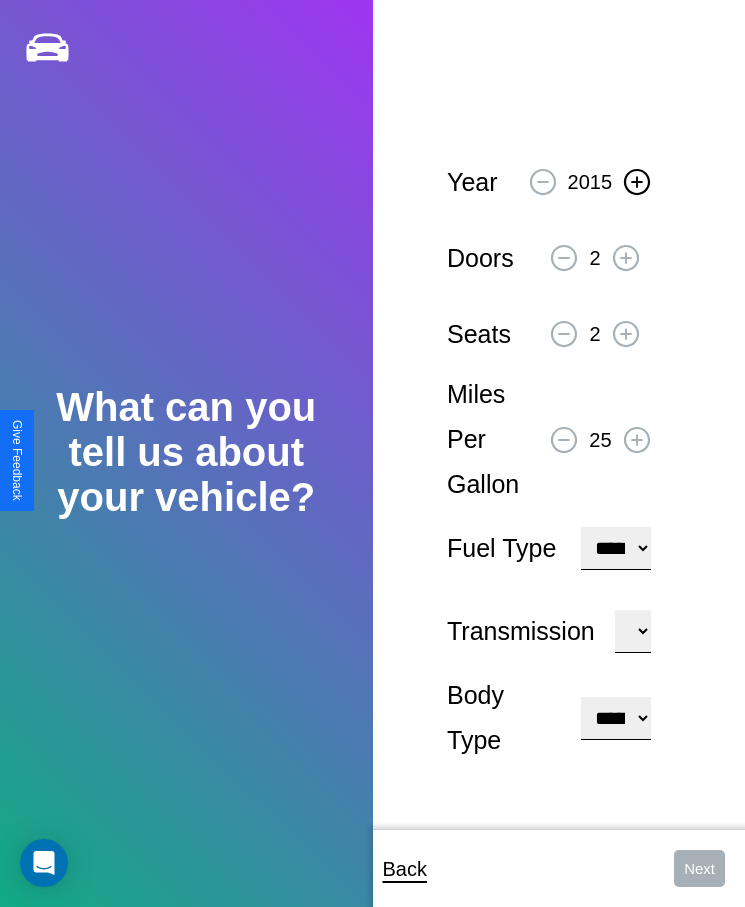 click 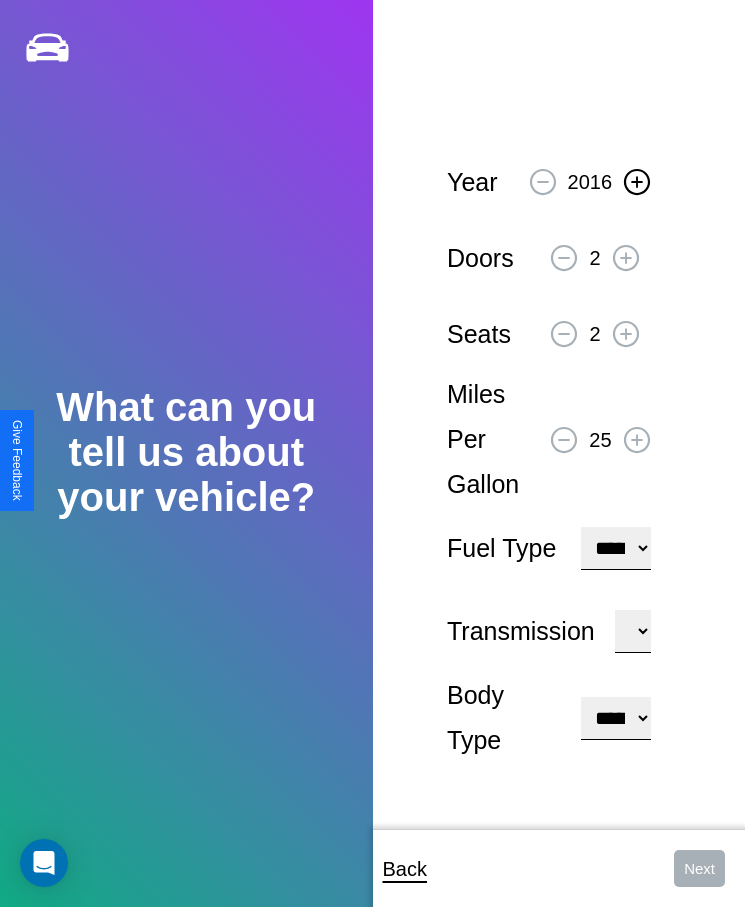 click 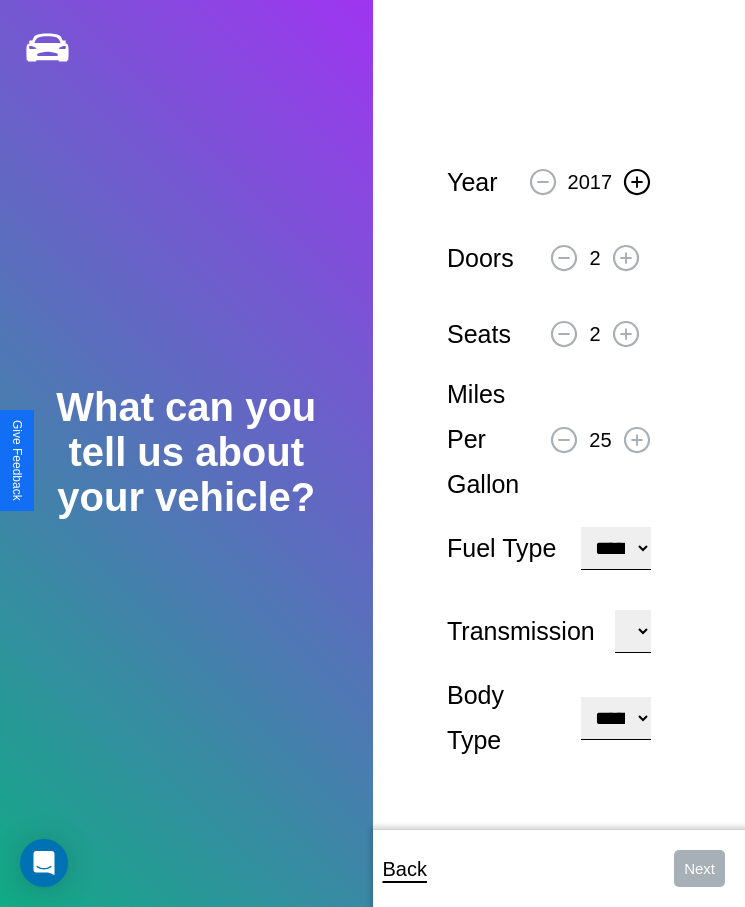 click 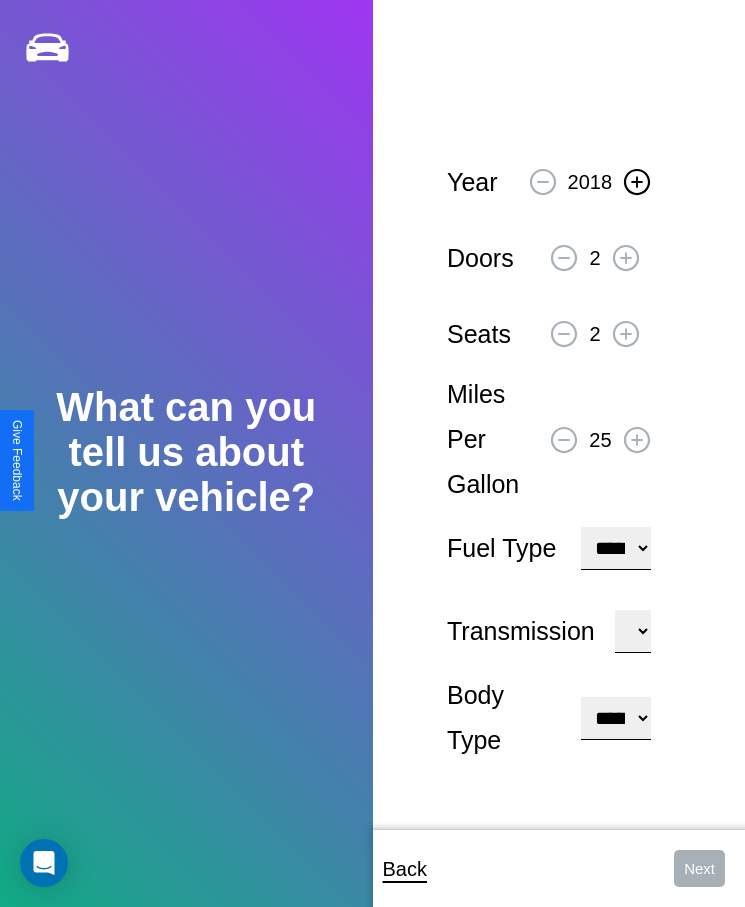 click 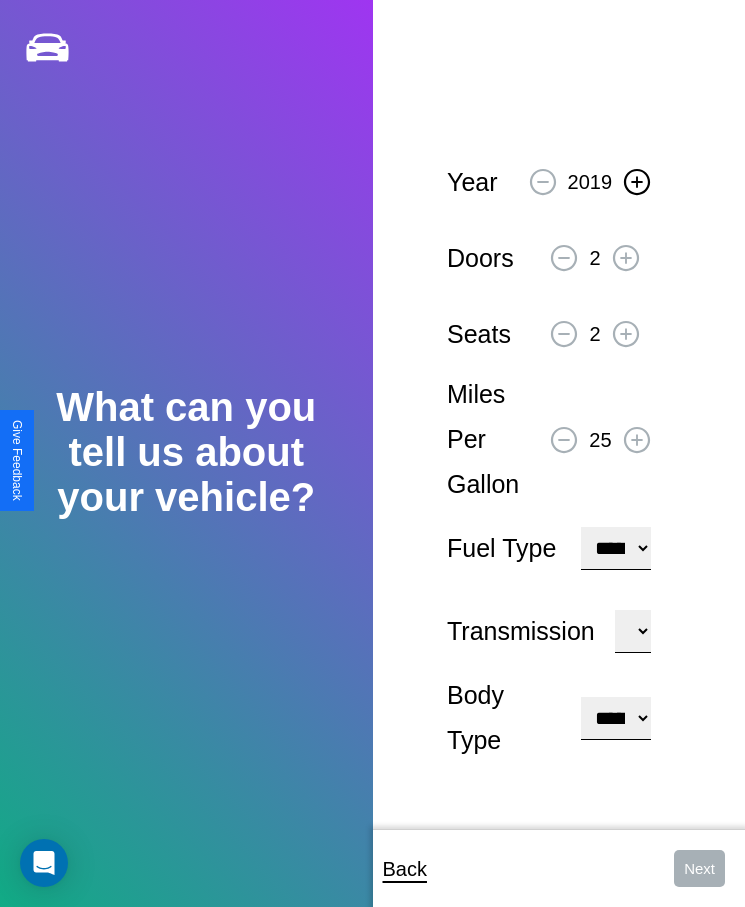 click 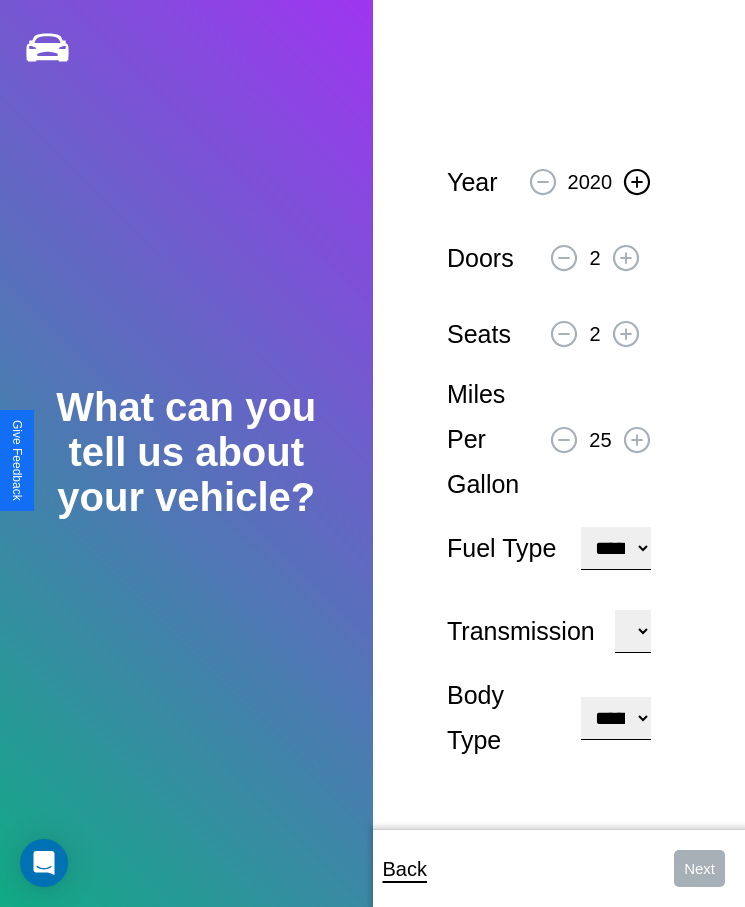 click 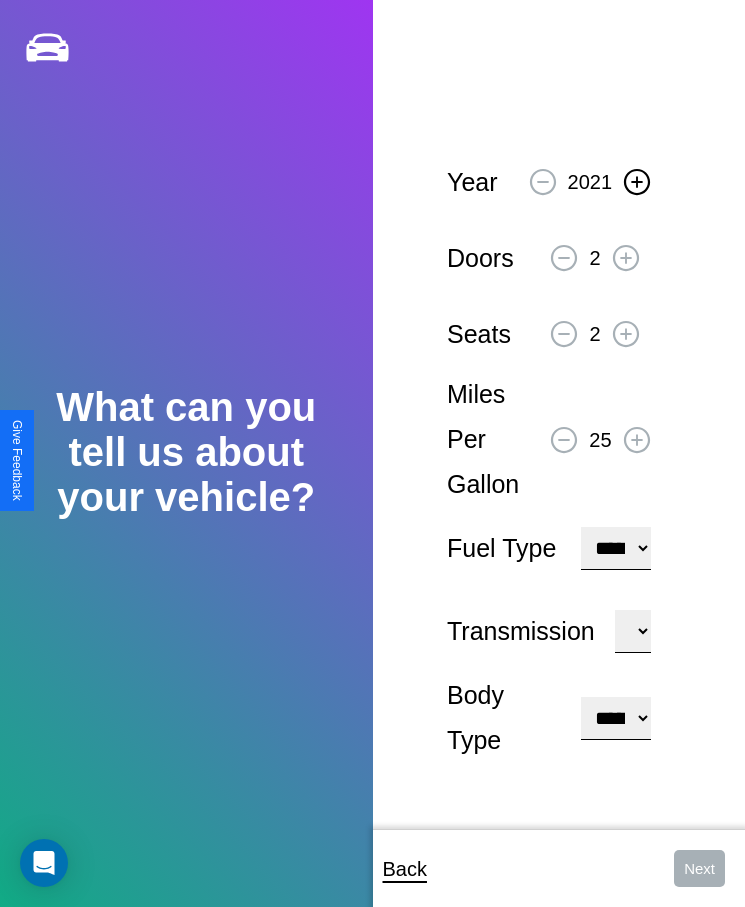 click 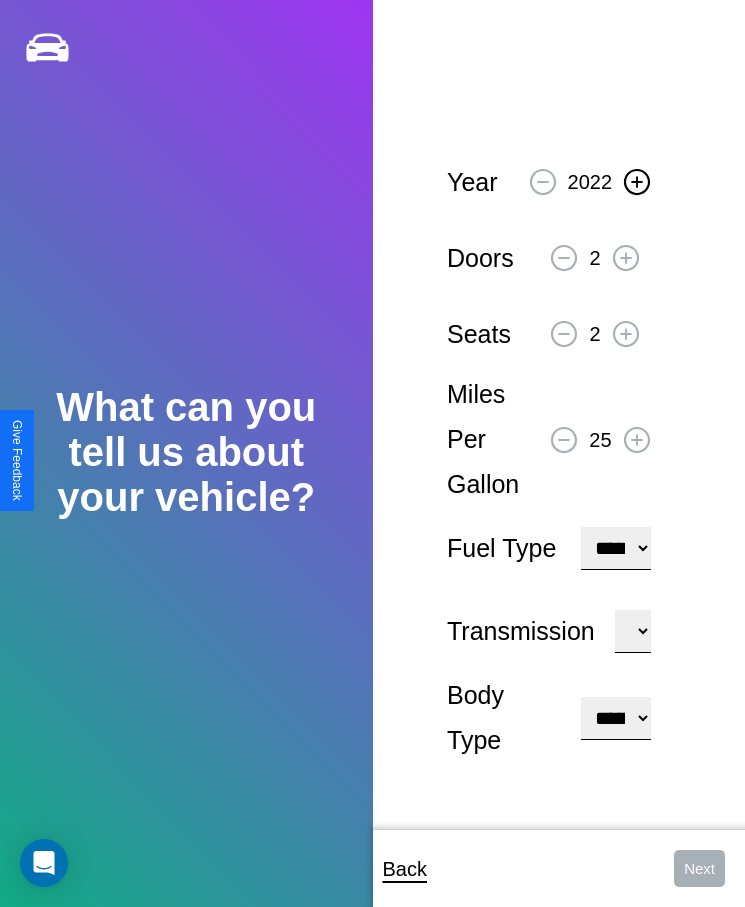 click 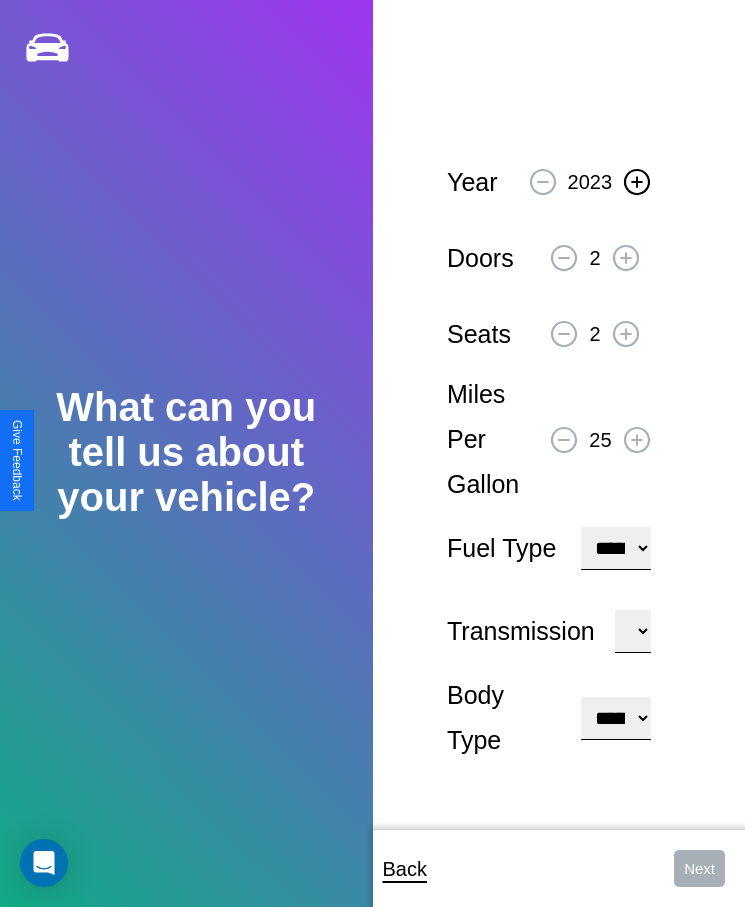 click 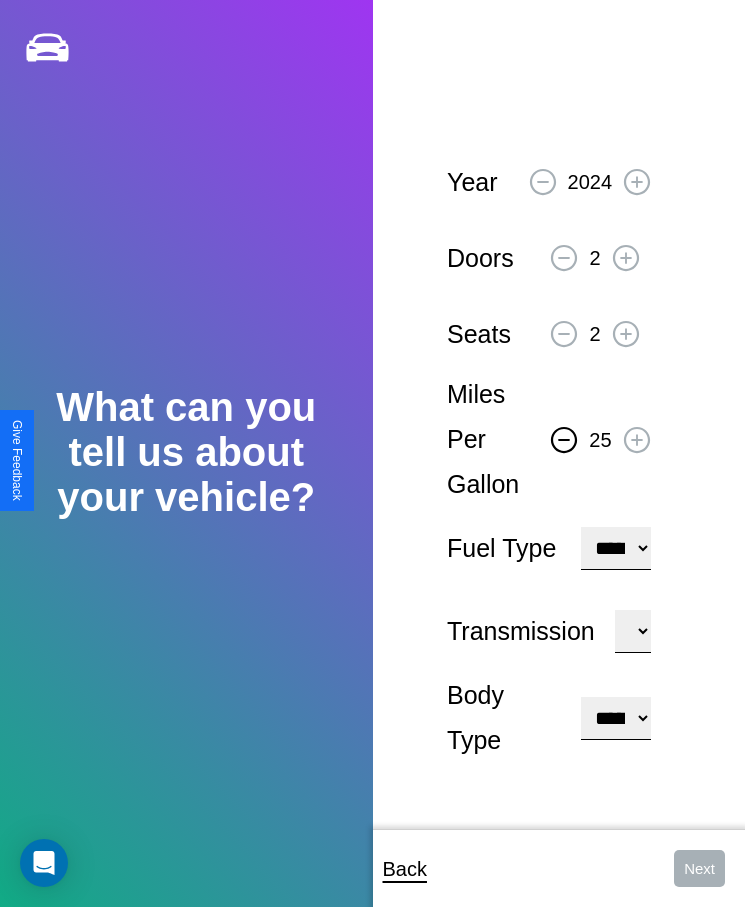 click 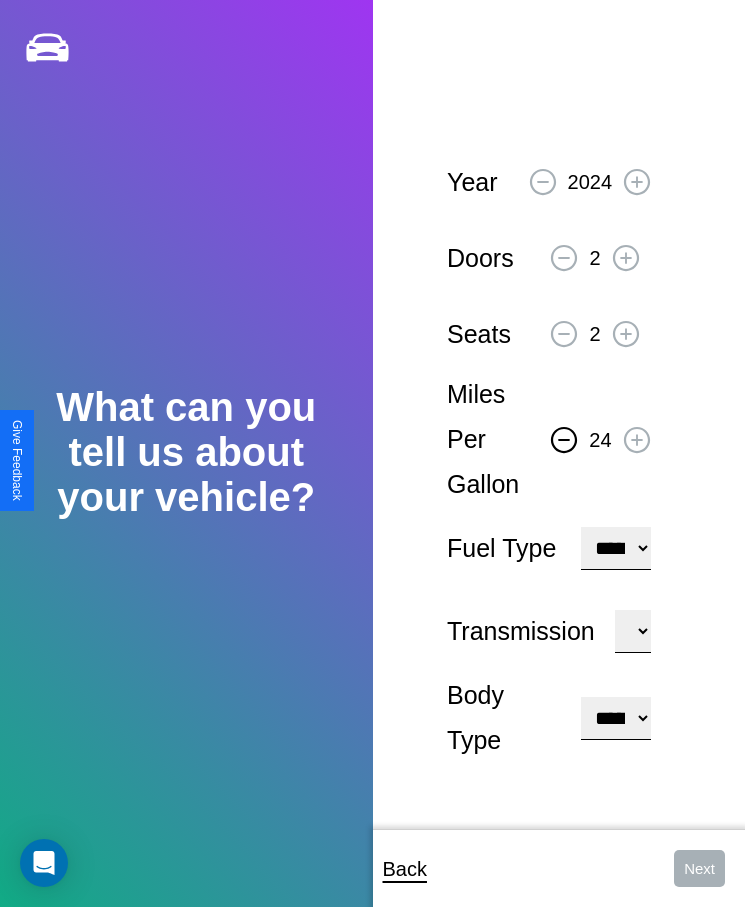 click on "**********" at bounding box center (615, 548) 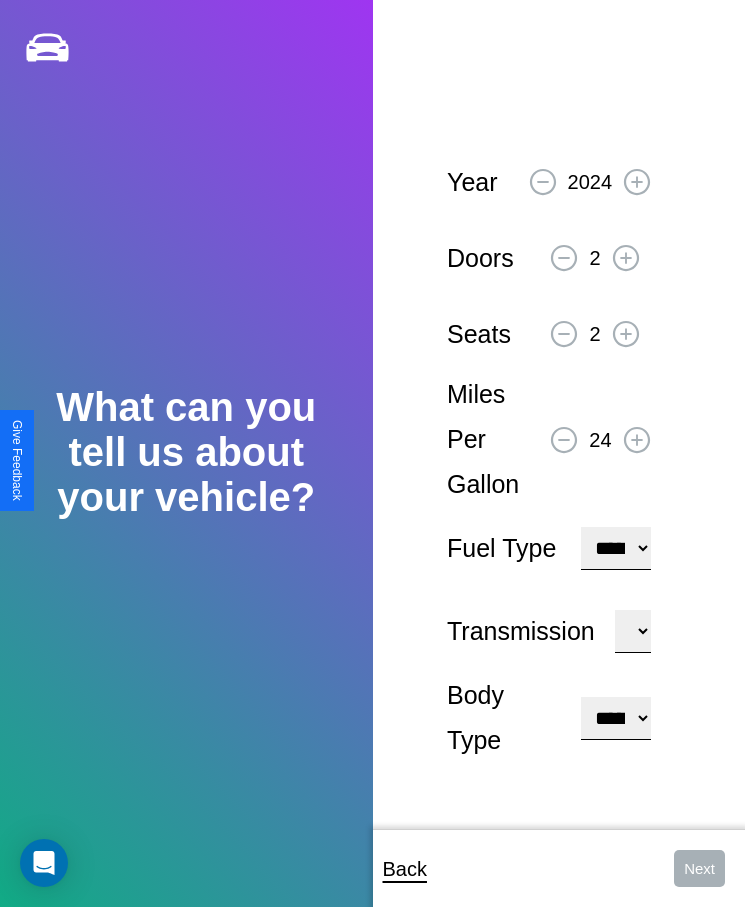 select on "********" 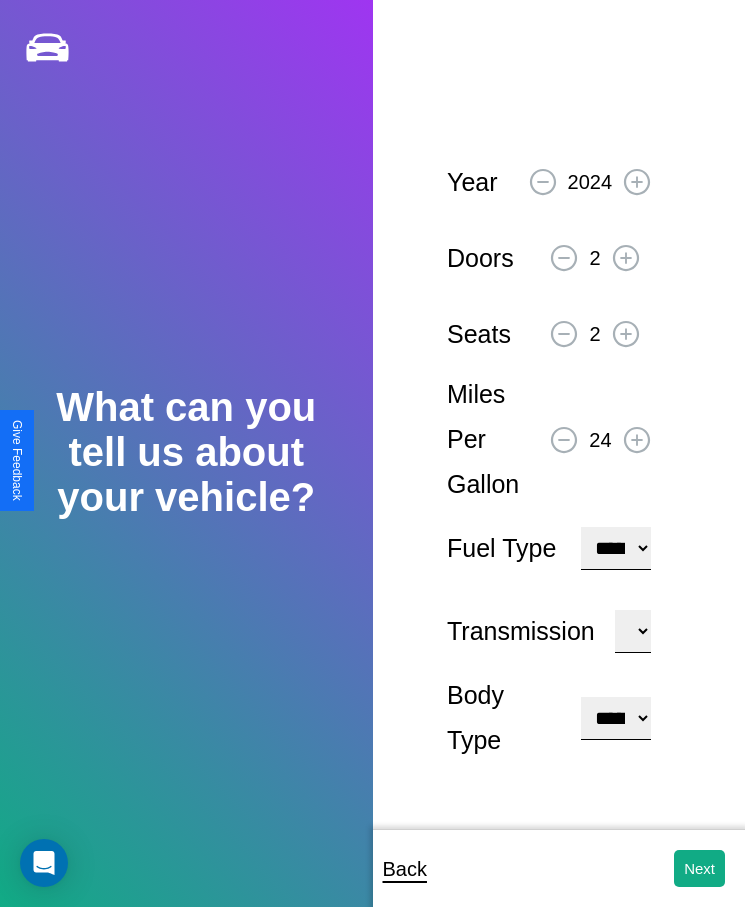 click on "**********" at bounding box center (615, 718) 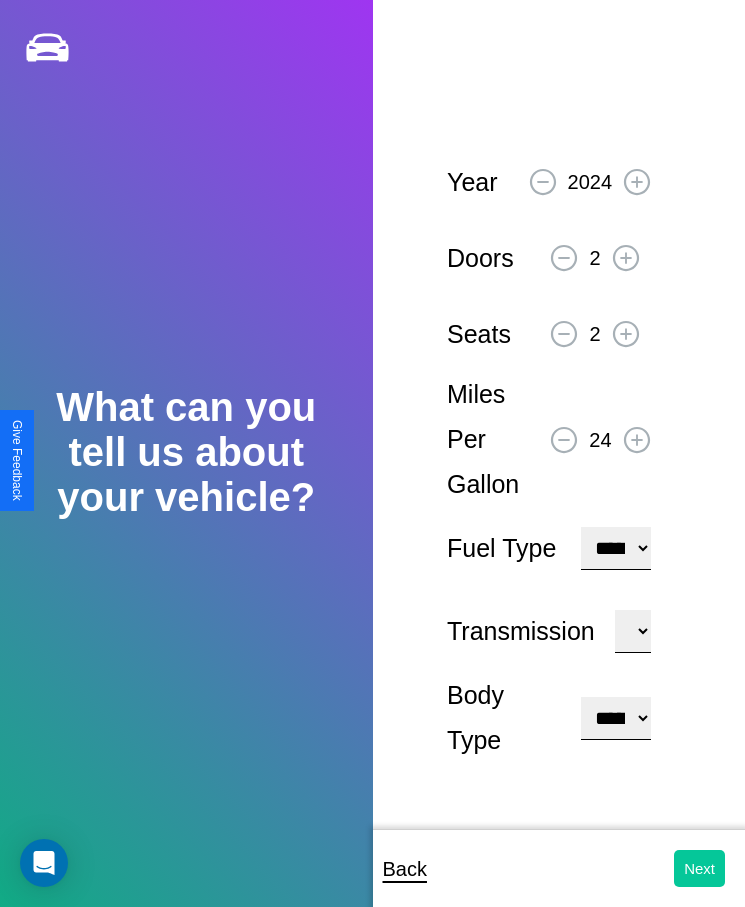 click on "Next" at bounding box center [699, 868] 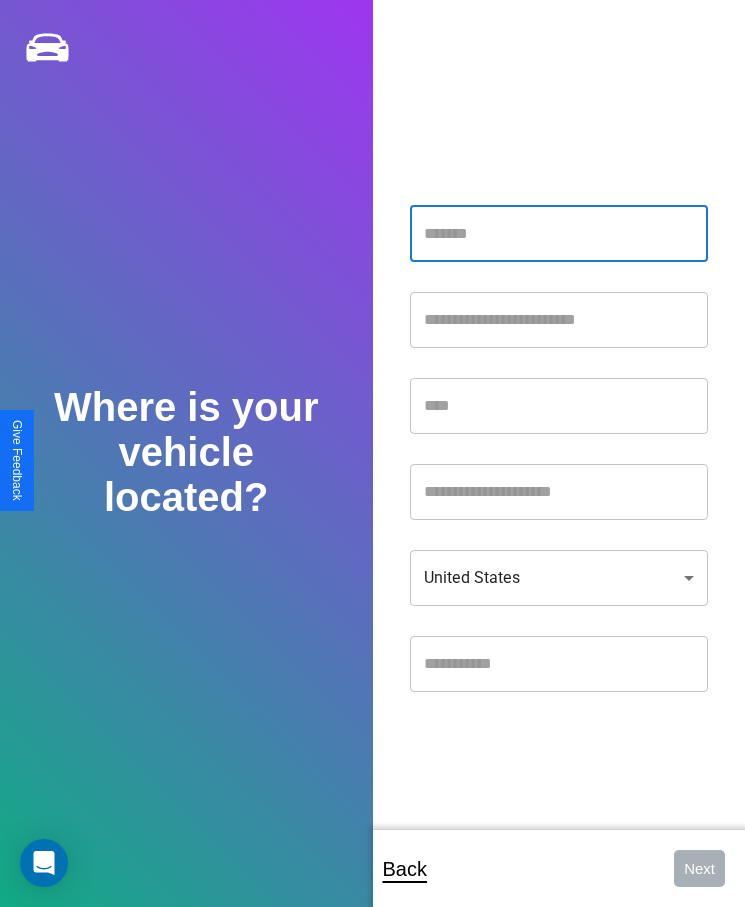 click at bounding box center (559, 234) 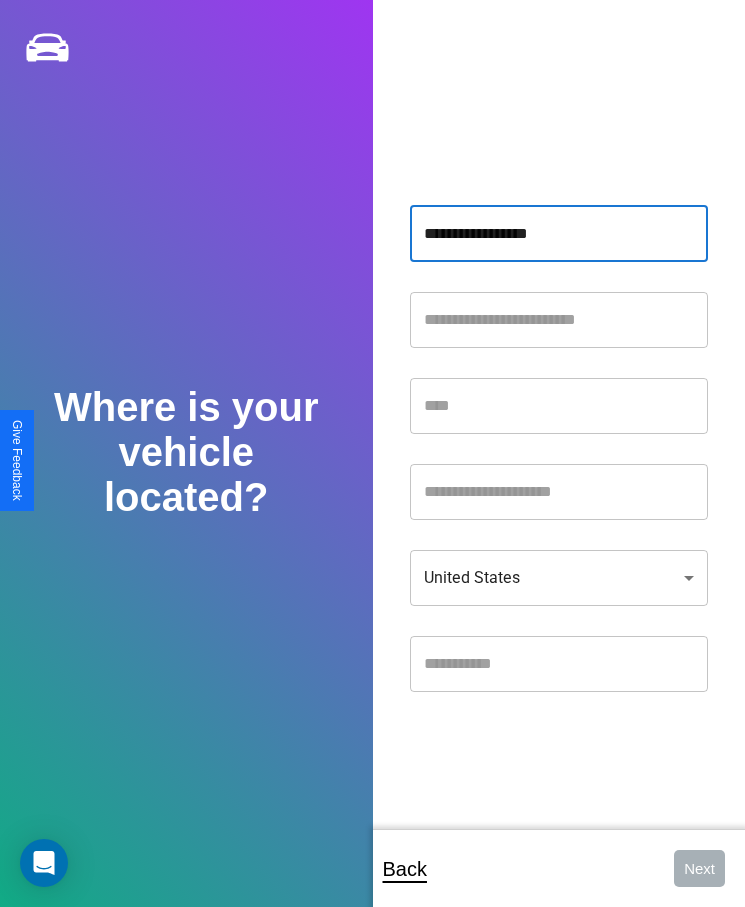 type on "**********" 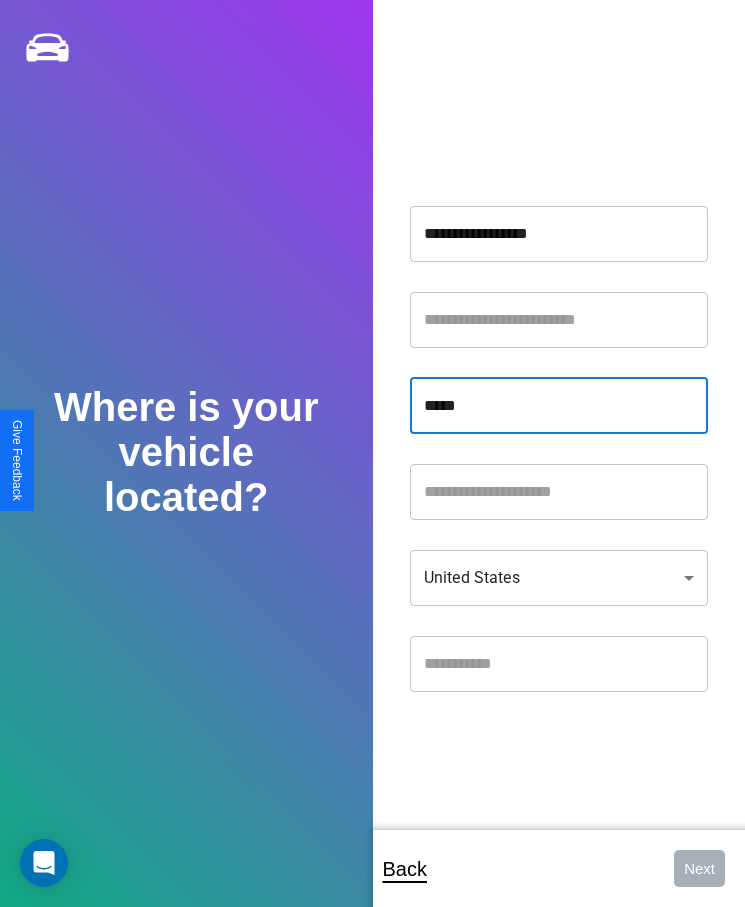 type on "*****" 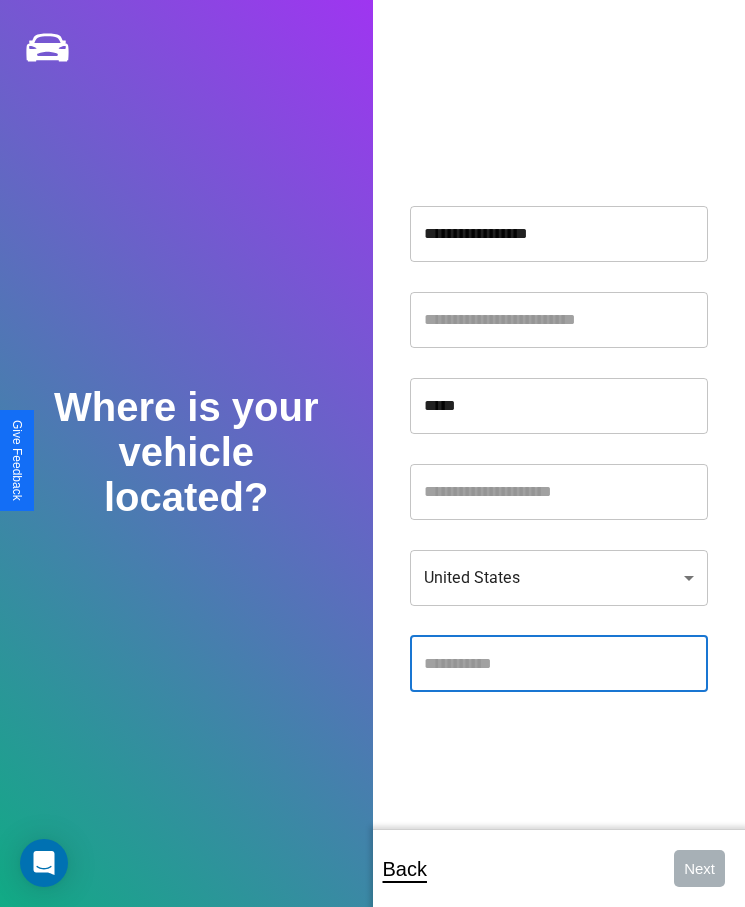 click at bounding box center (559, 664) 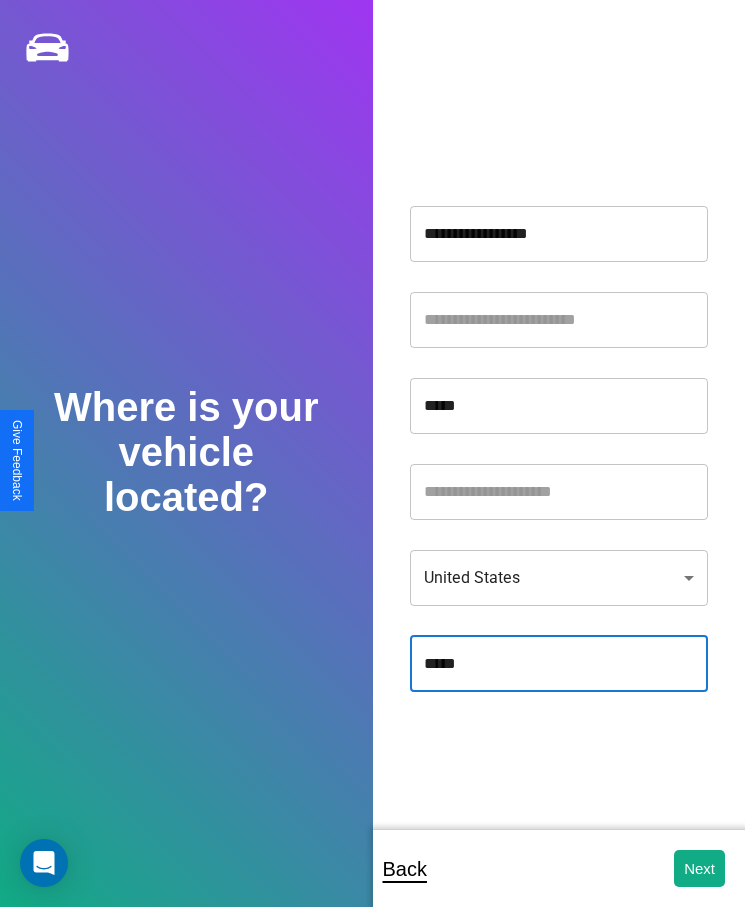 type on "*****" 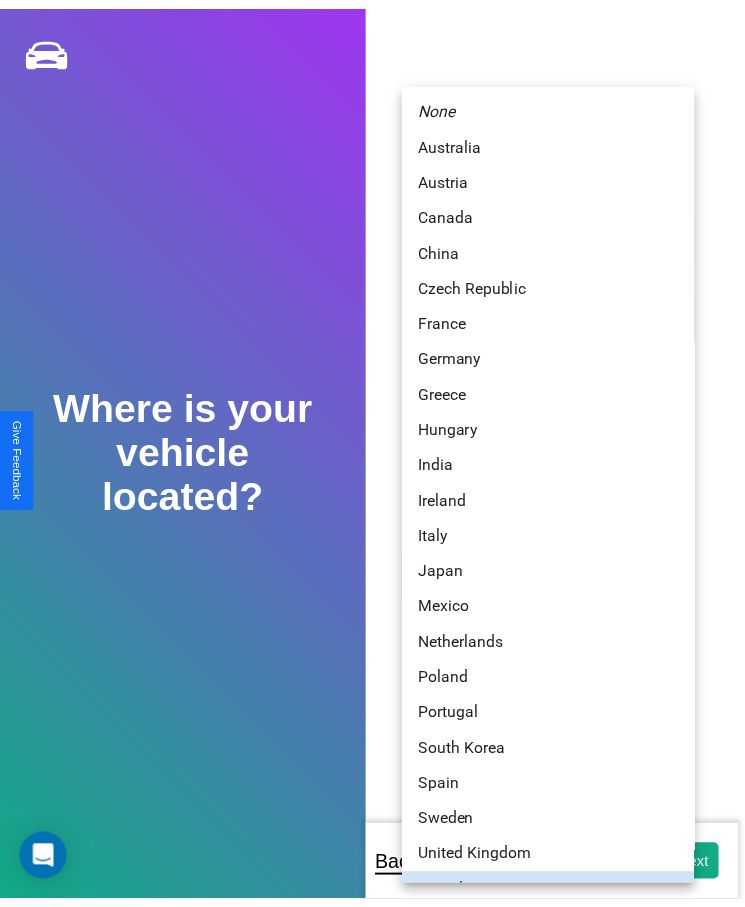 scroll, scrollTop: 25, scrollLeft: 0, axis: vertical 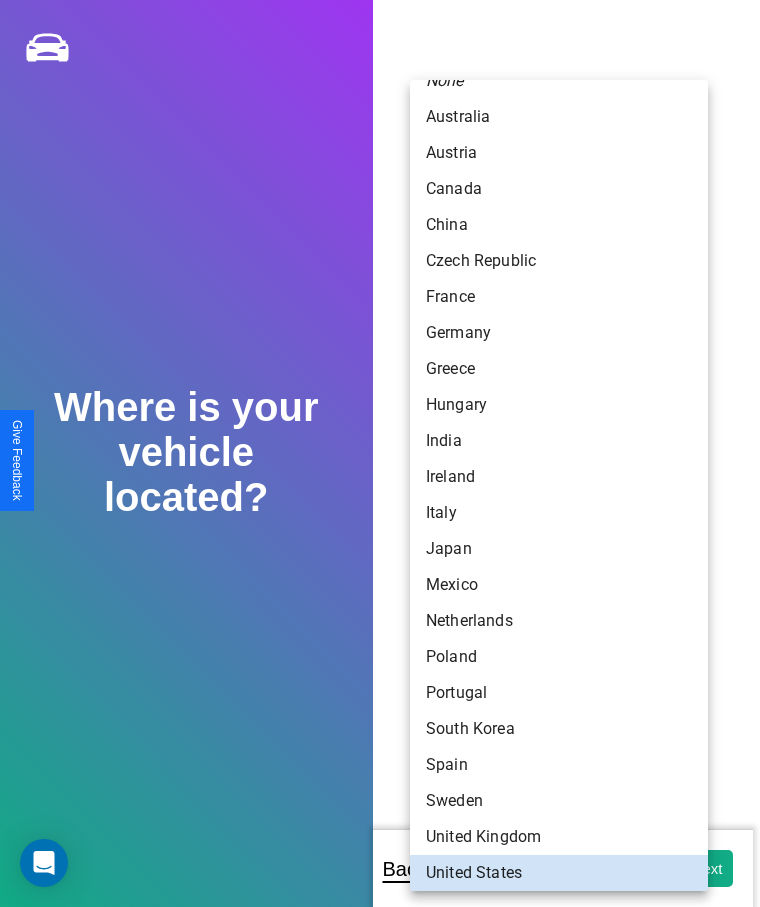 click on "Japan" at bounding box center [559, 549] 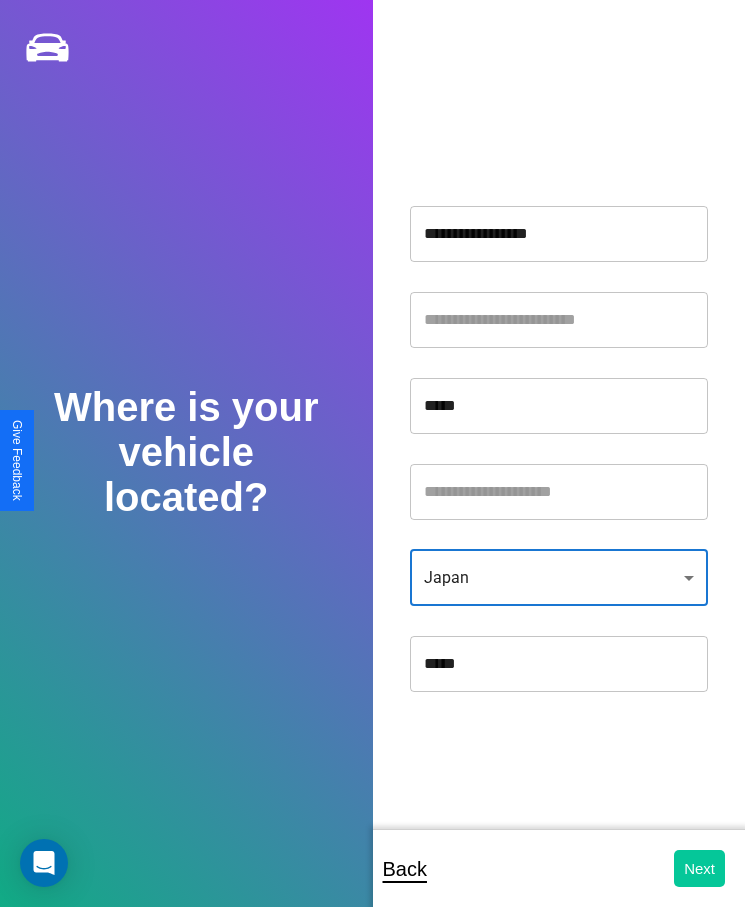 click on "Next" at bounding box center [699, 868] 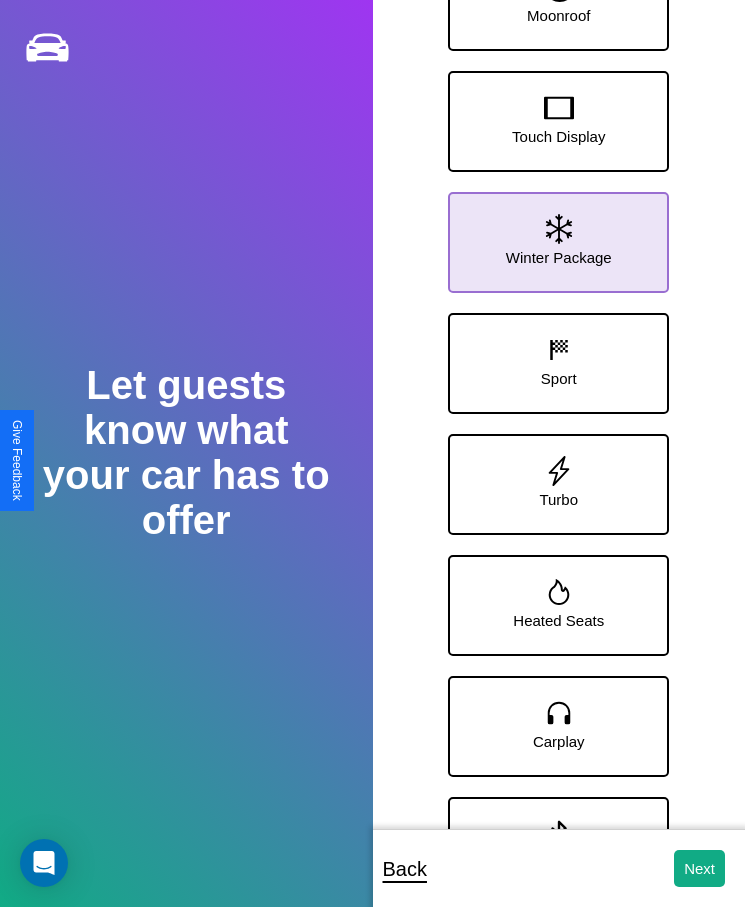 click 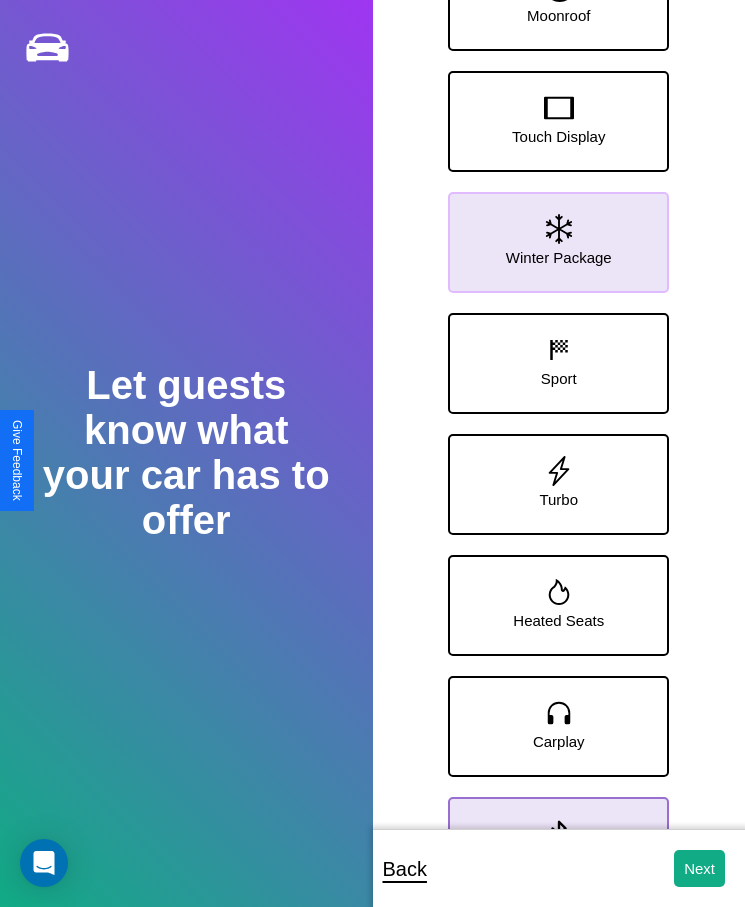 click 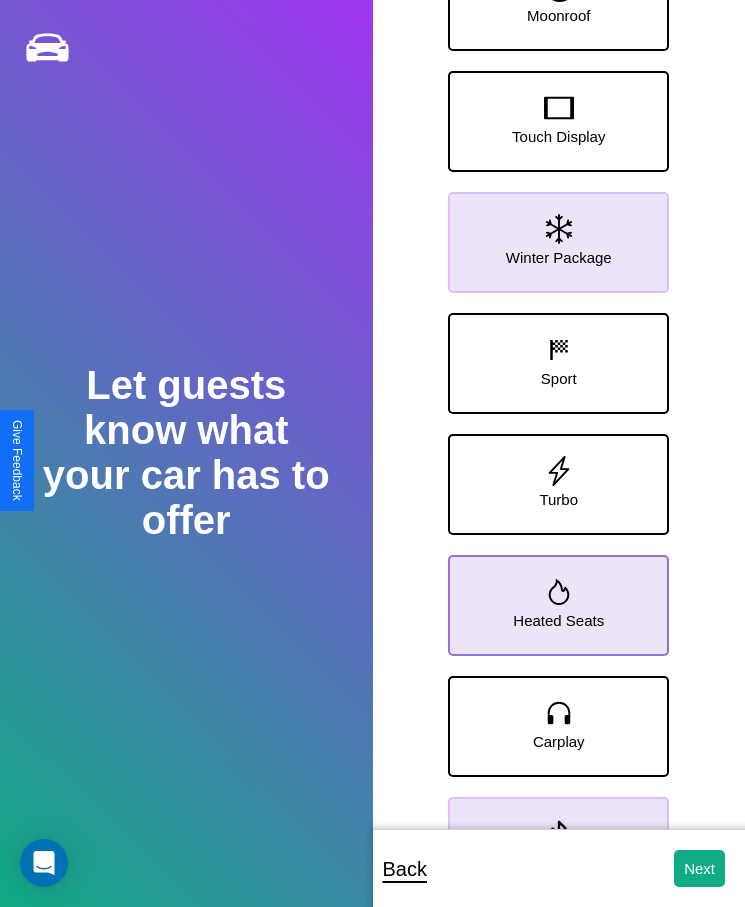 click 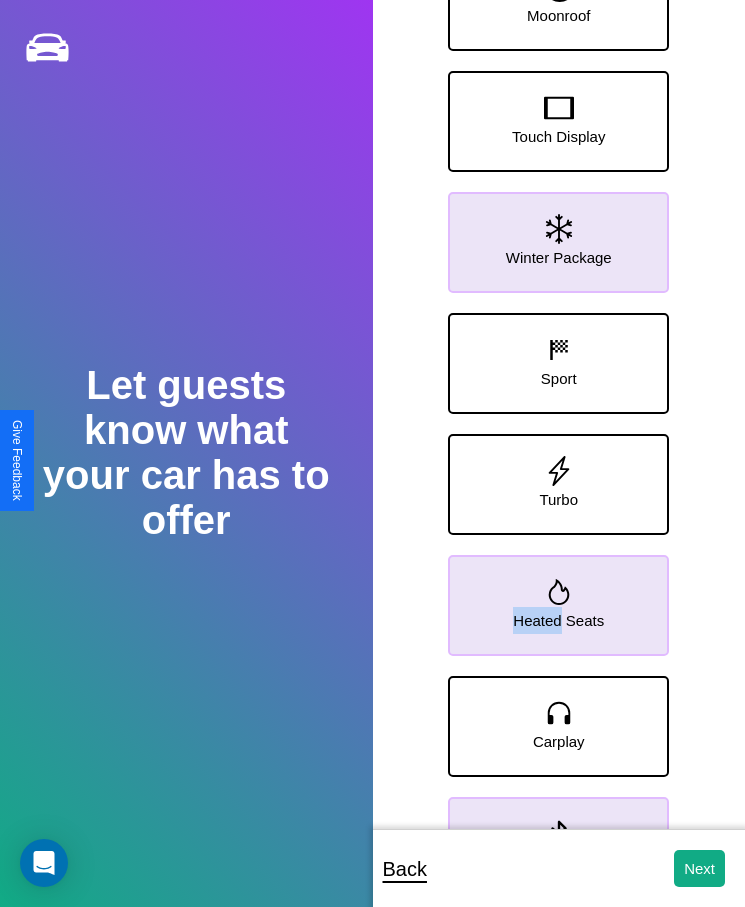 scroll, scrollTop: 159, scrollLeft: 0, axis: vertical 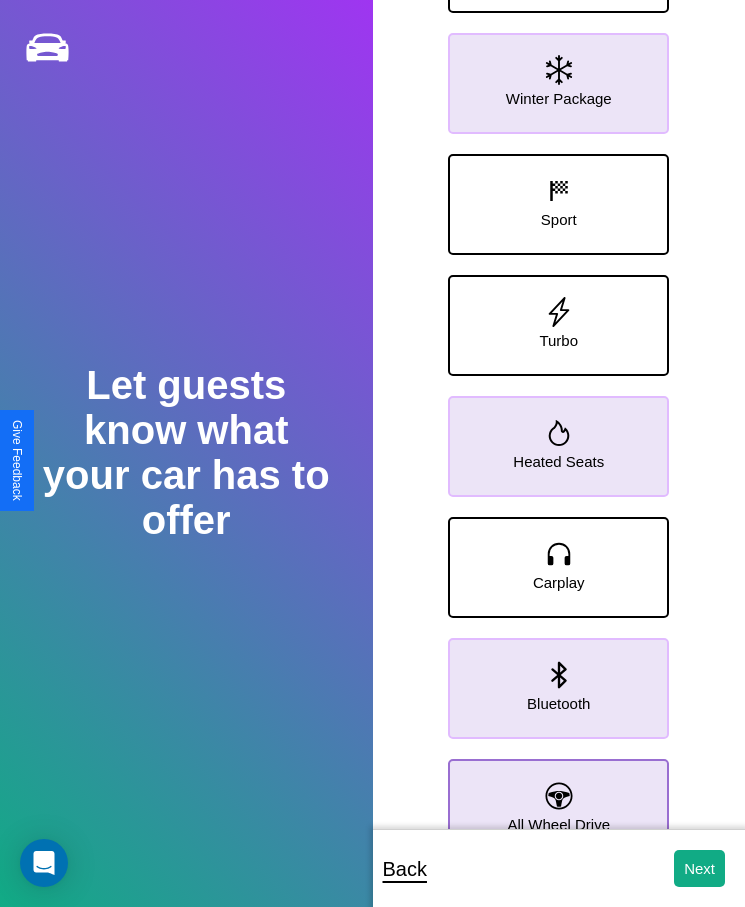 click 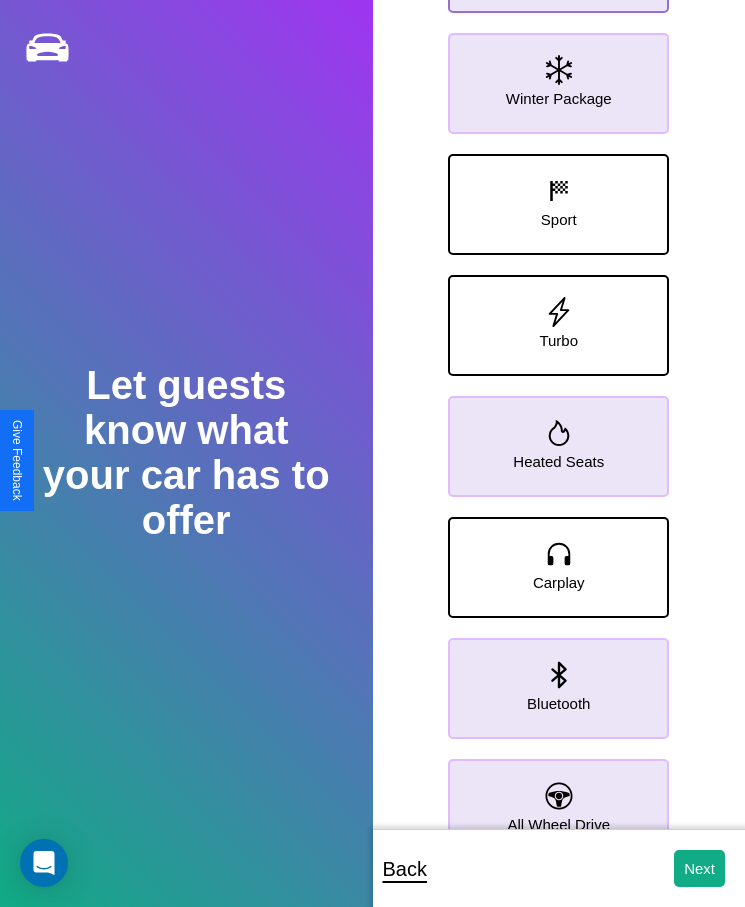 click on "Touch Display" at bounding box center (558, -38) 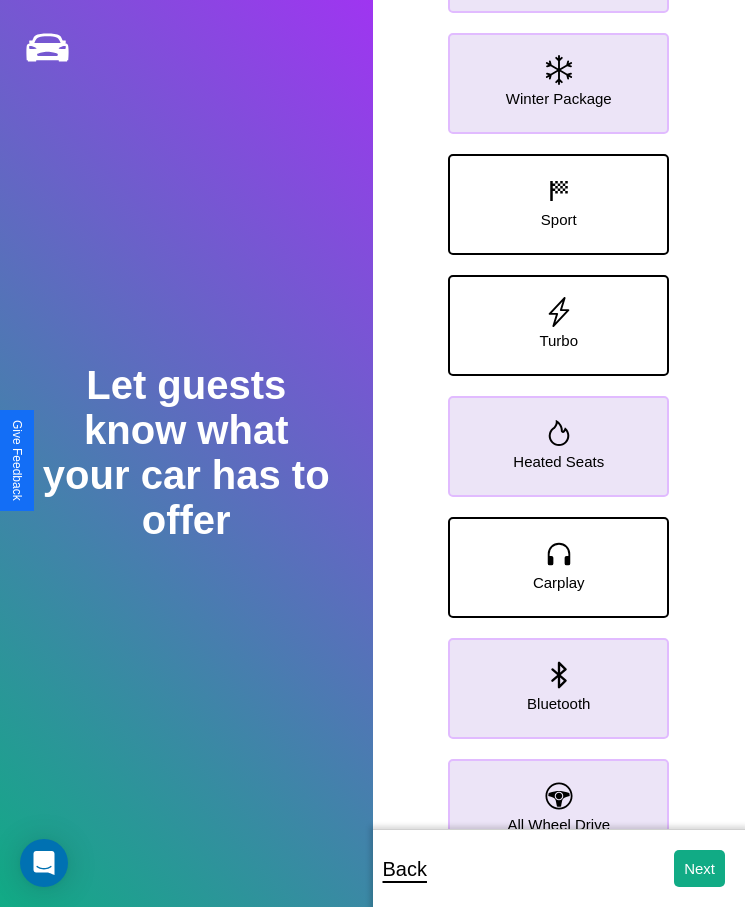 click 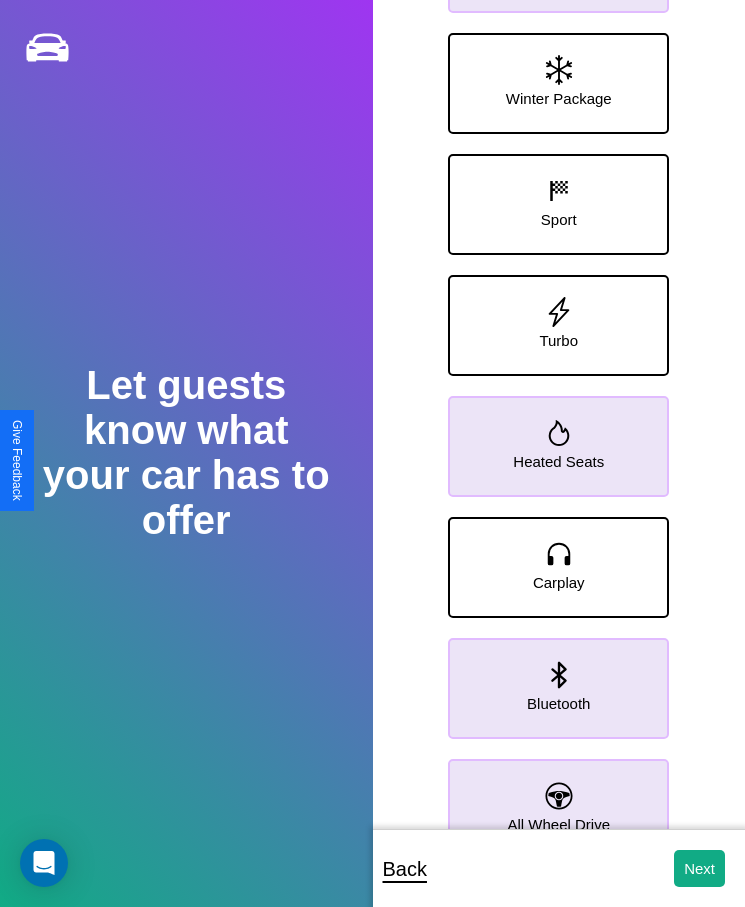click 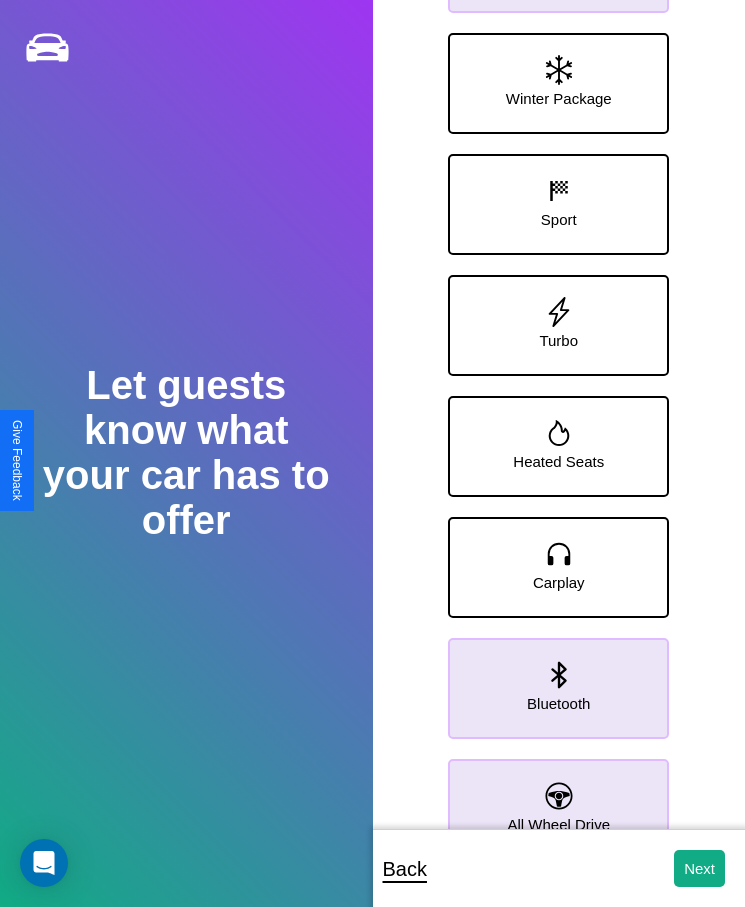 click on "Touch Display" at bounding box center (558, -38) 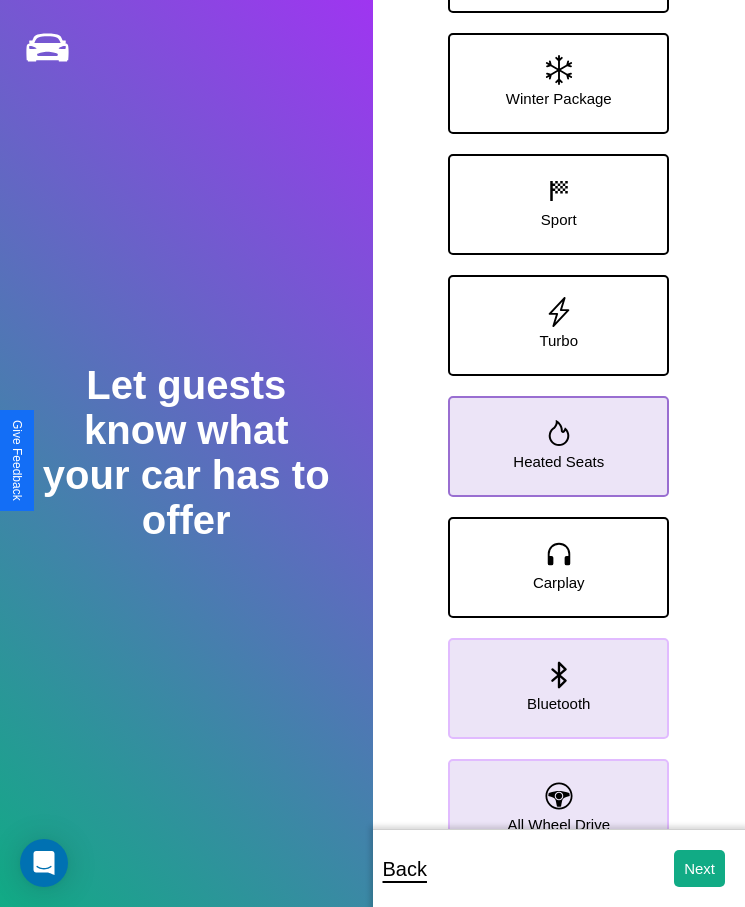click 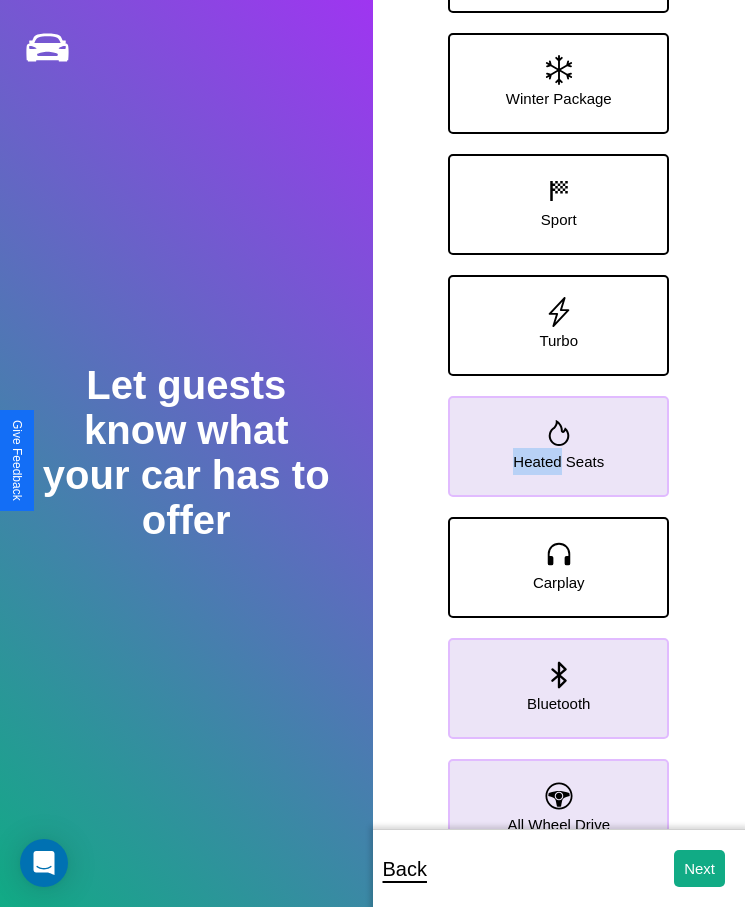 scroll, scrollTop: 0, scrollLeft: 0, axis: both 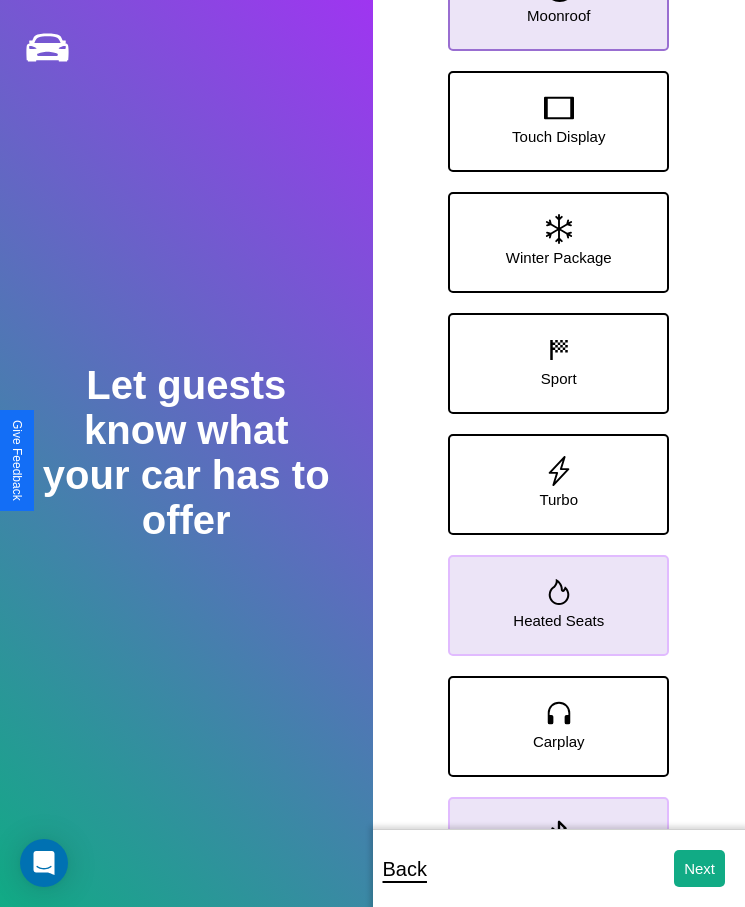 click on "Moonroof" at bounding box center (558, 15) 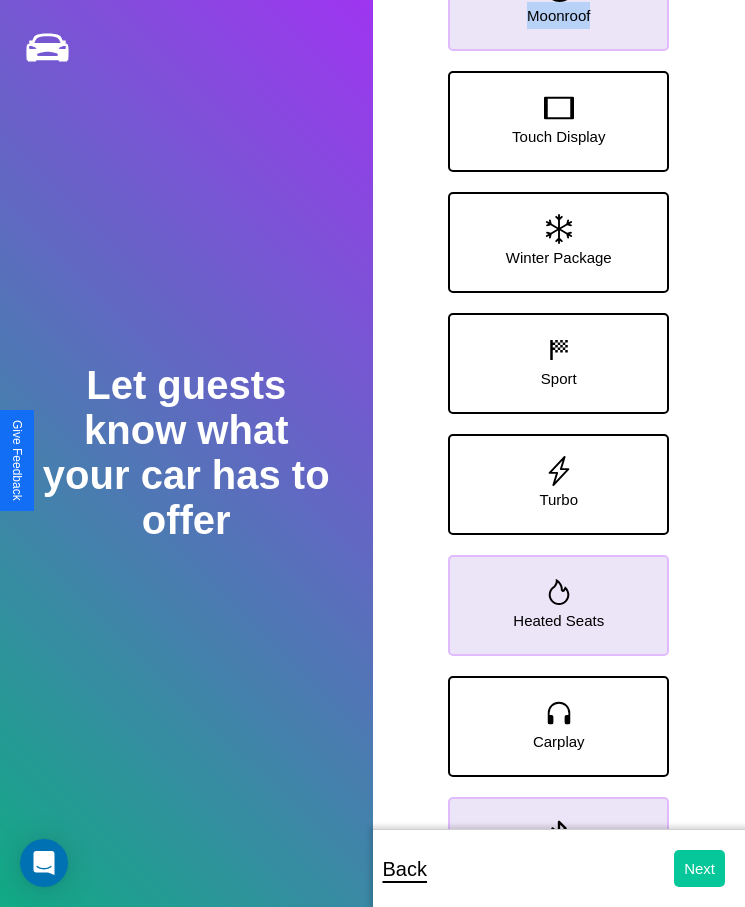 click on "Next" at bounding box center (699, 868) 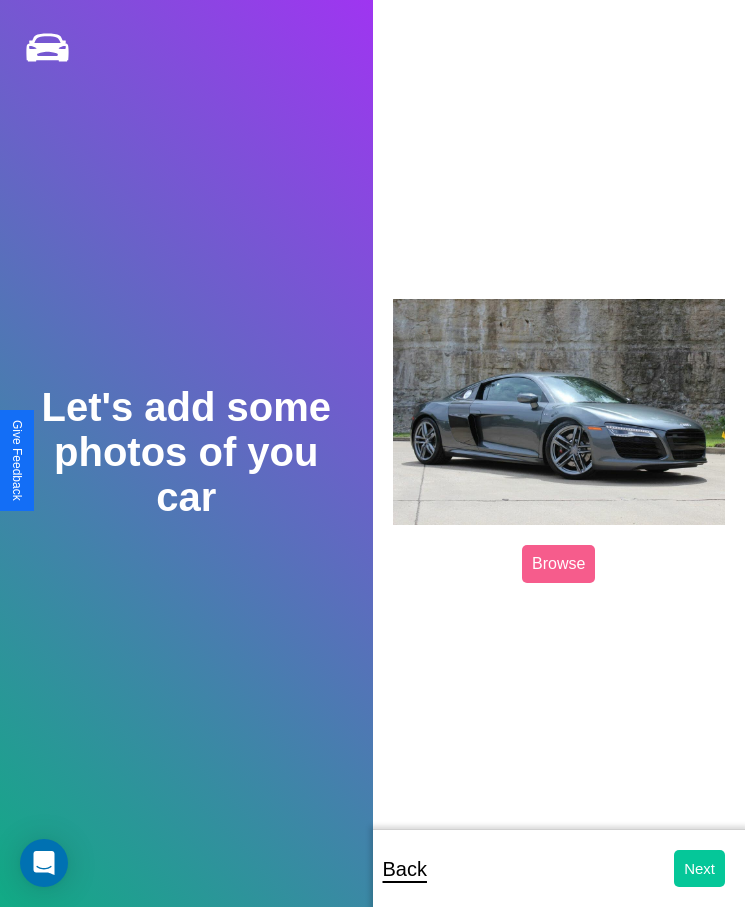 click on "Next" at bounding box center [699, 868] 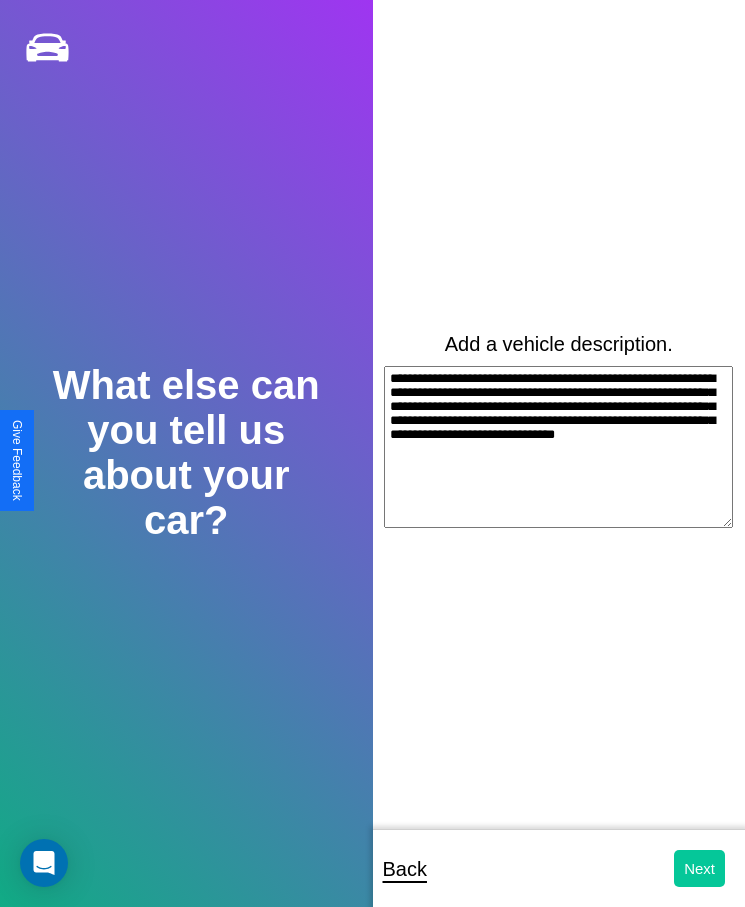 type on "**********" 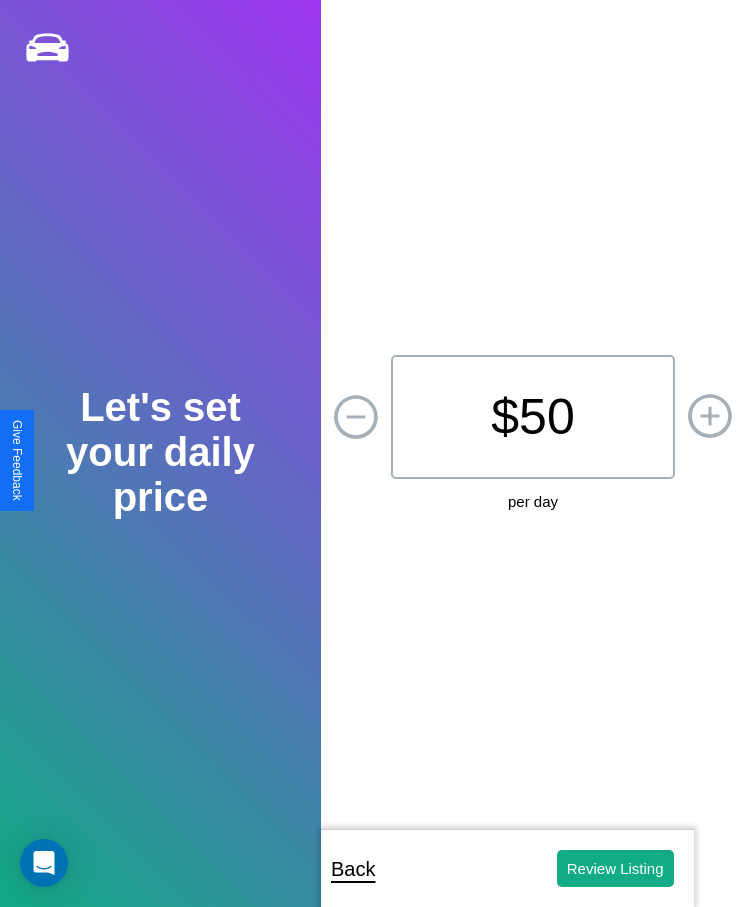 click on "$ 50" at bounding box center [533, 417] 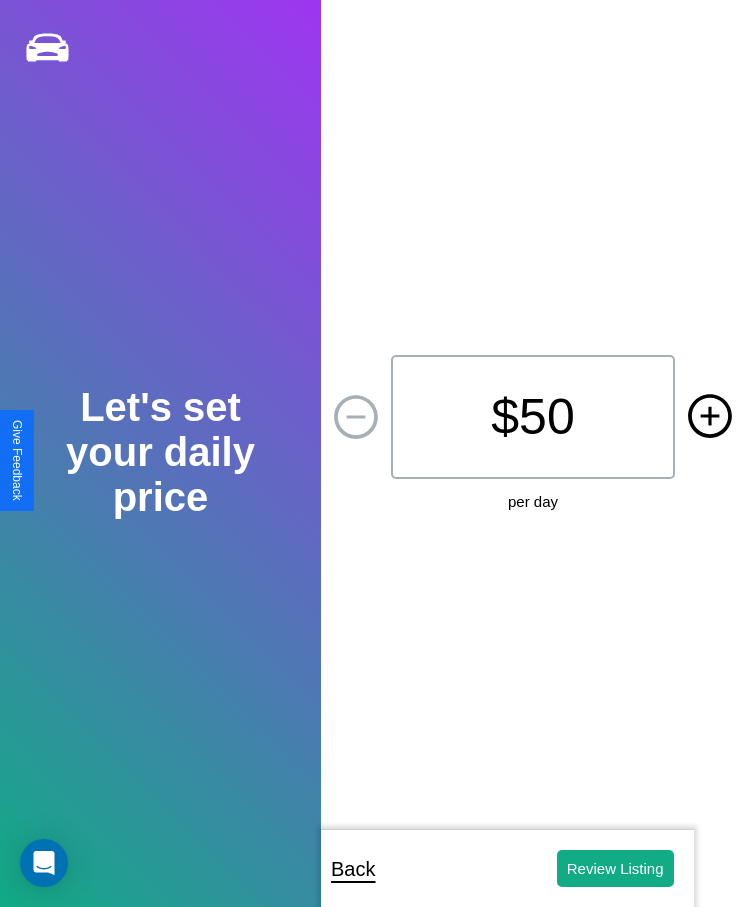 click 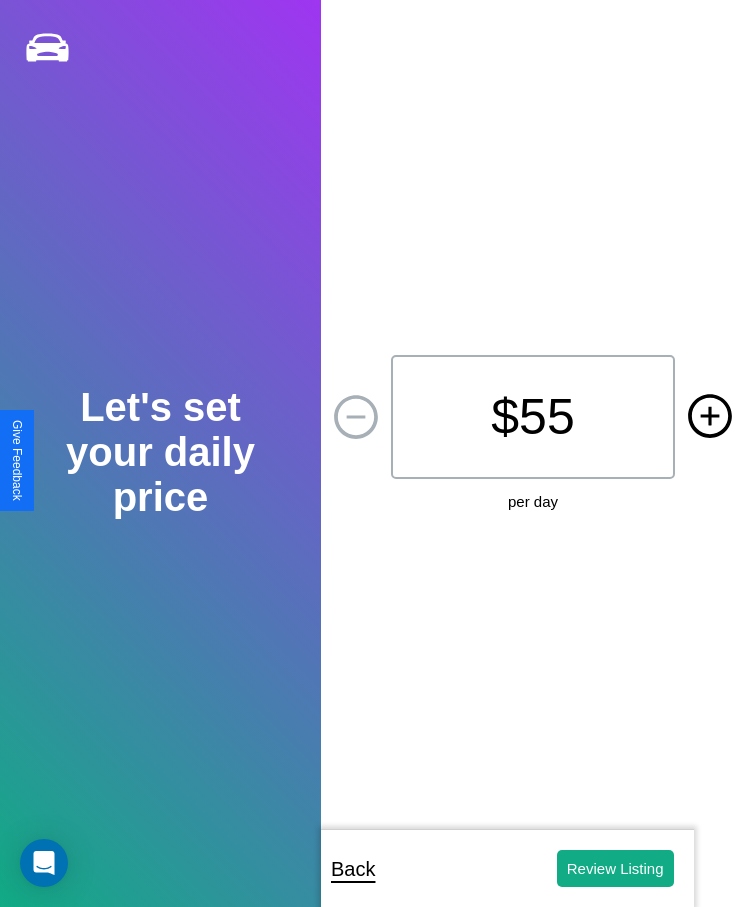 click 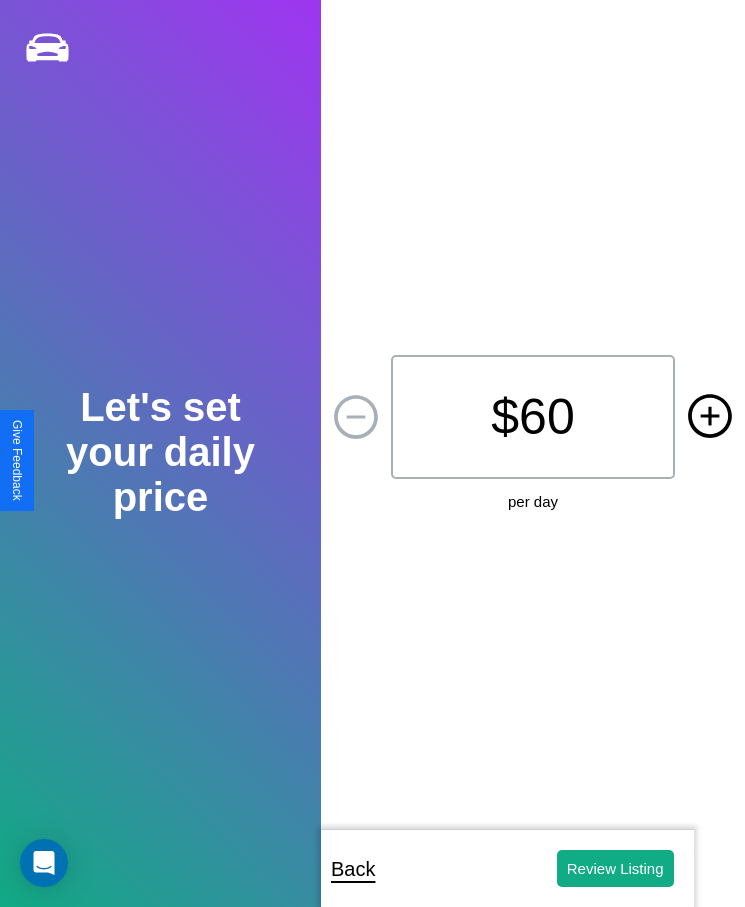 click 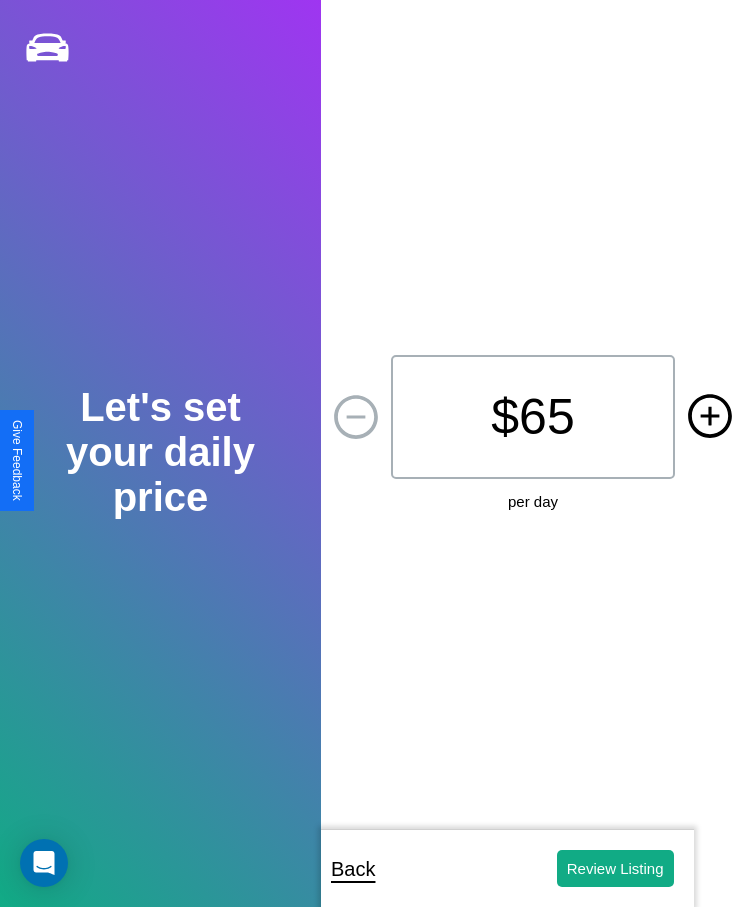 click 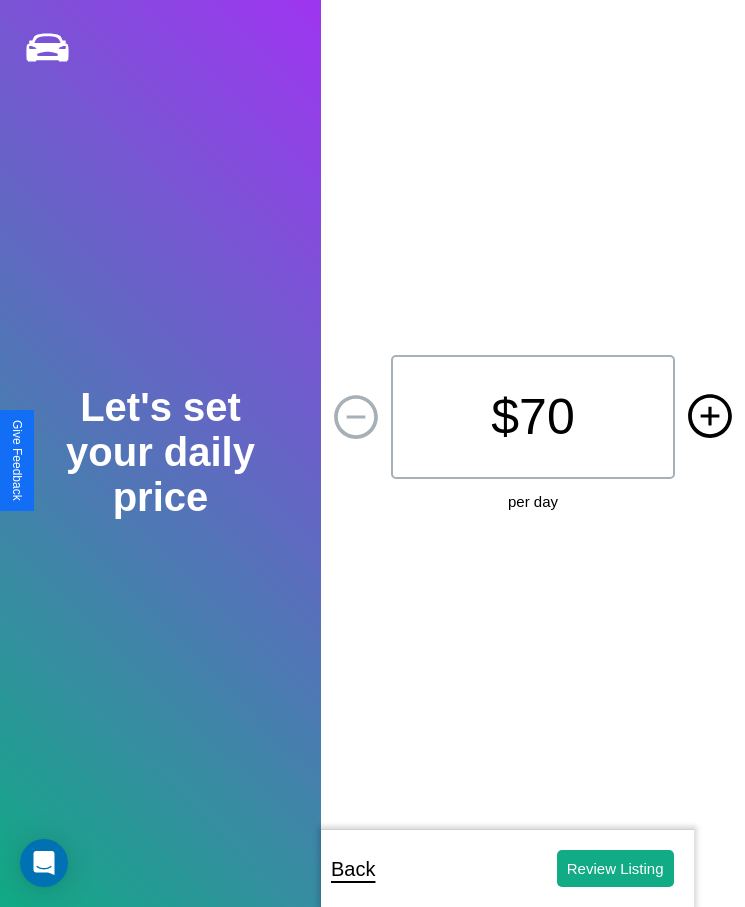 click 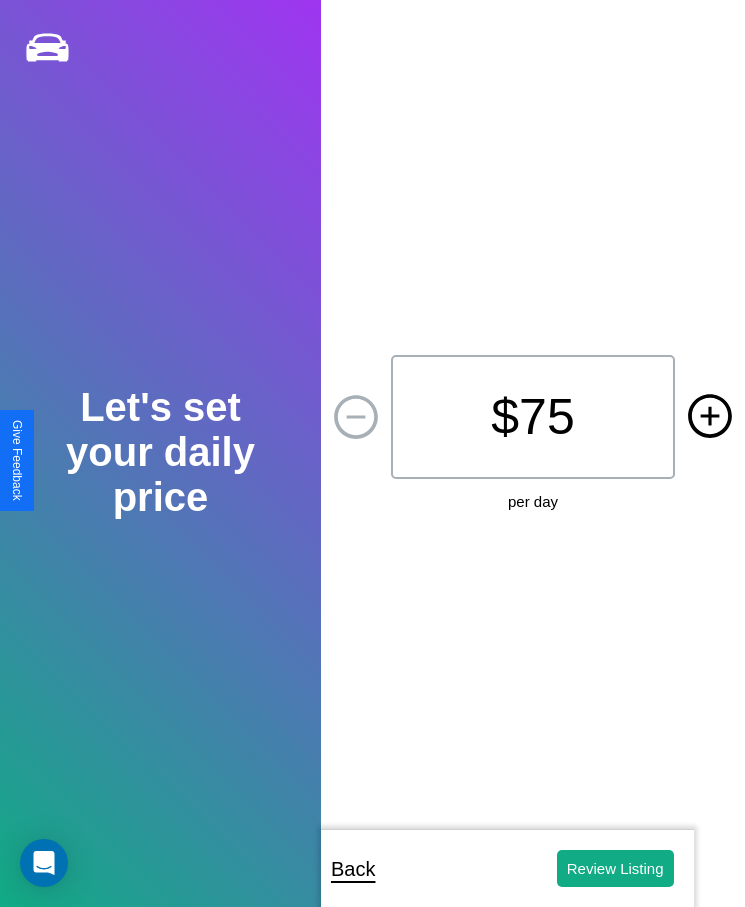 click 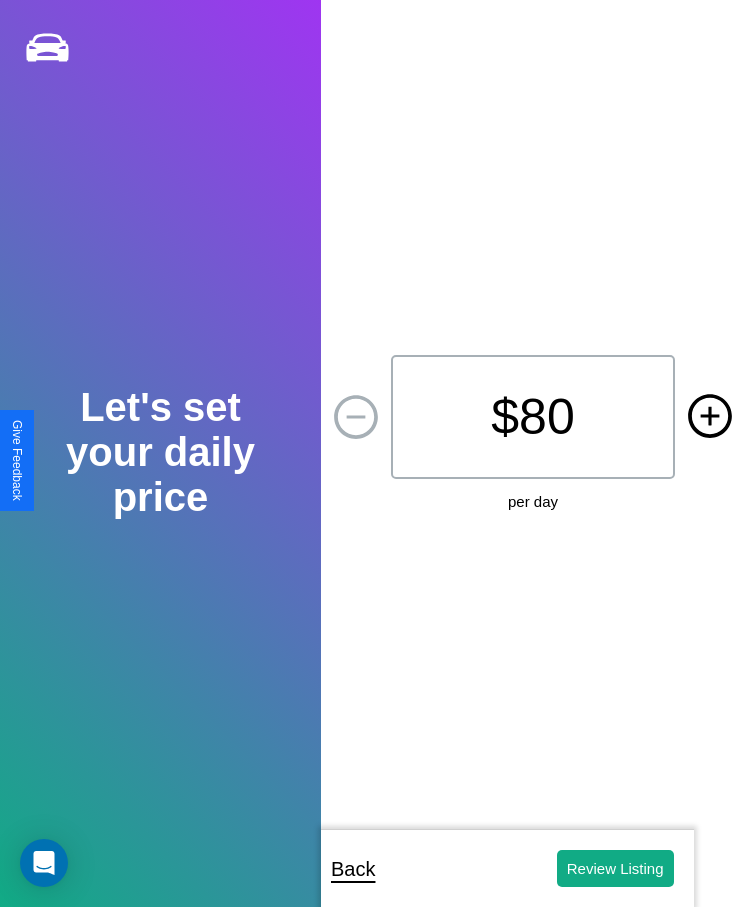 click 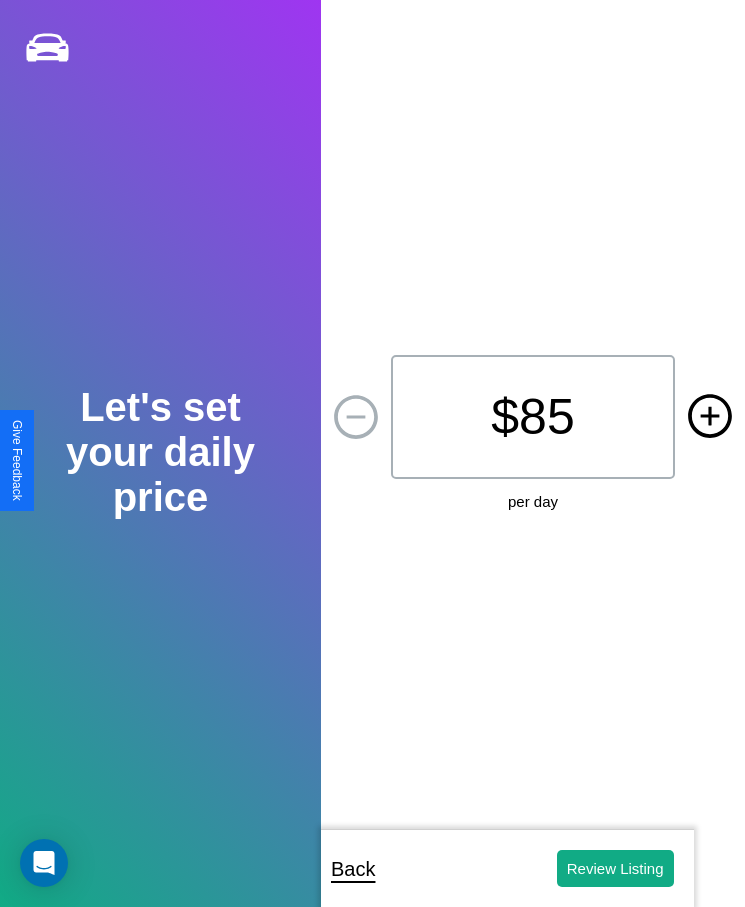 click 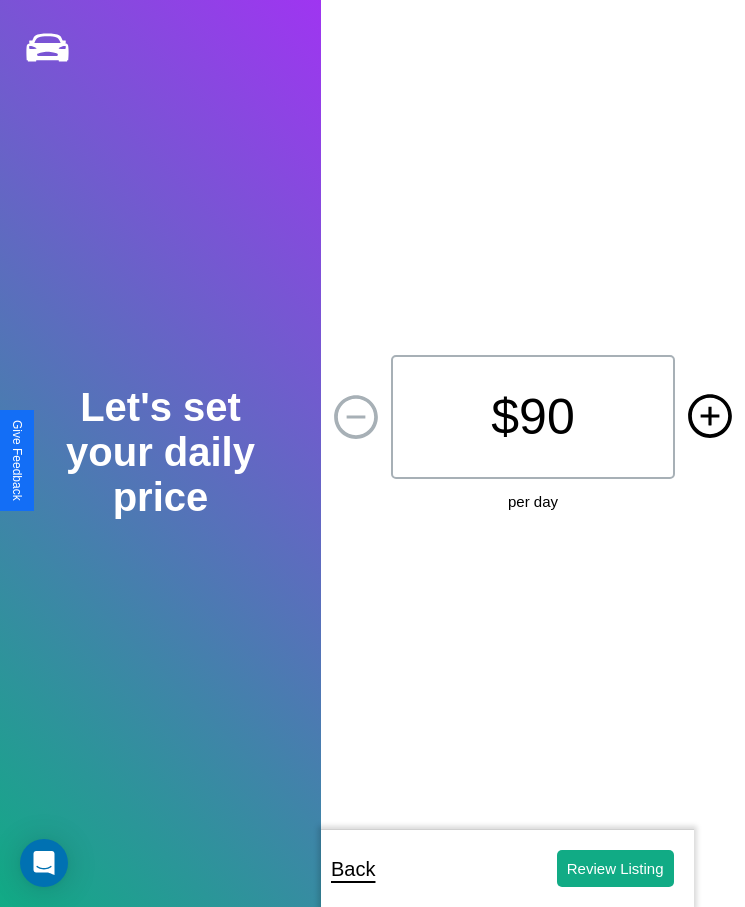 click 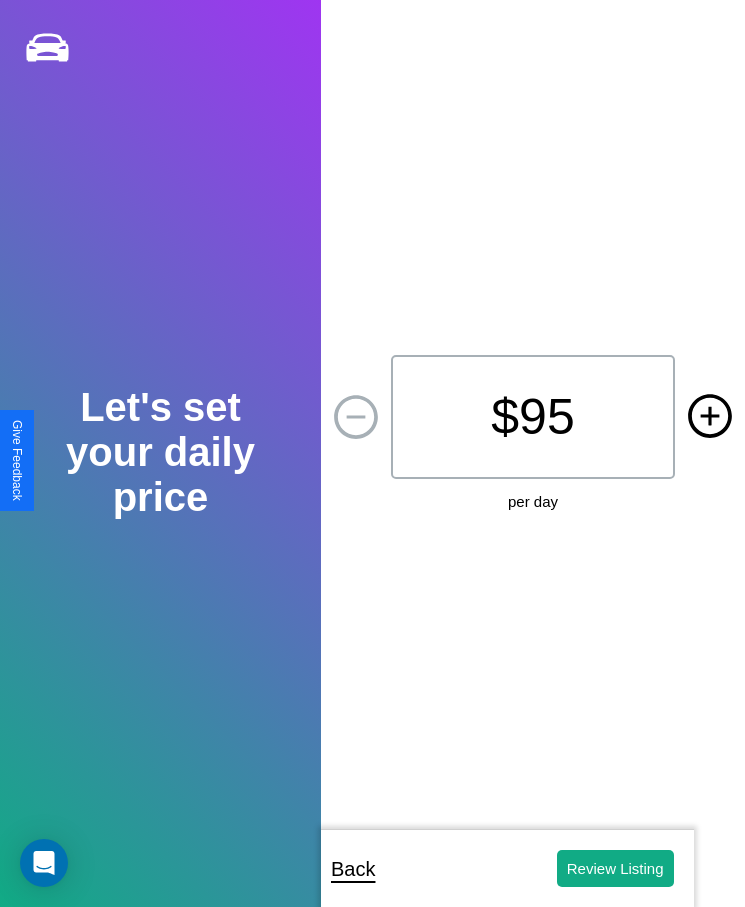 click 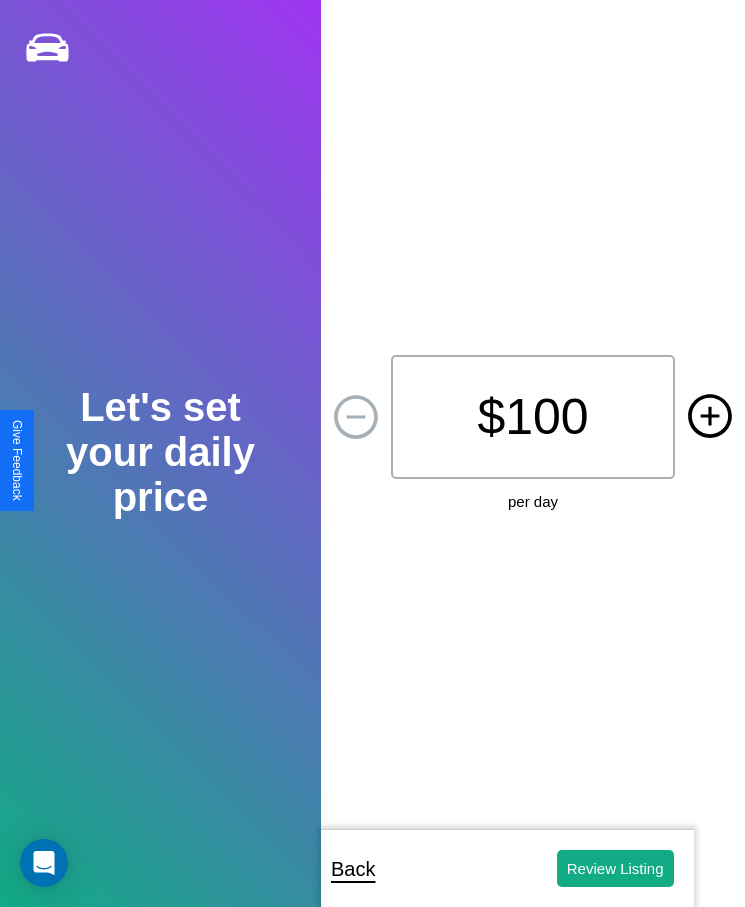 click 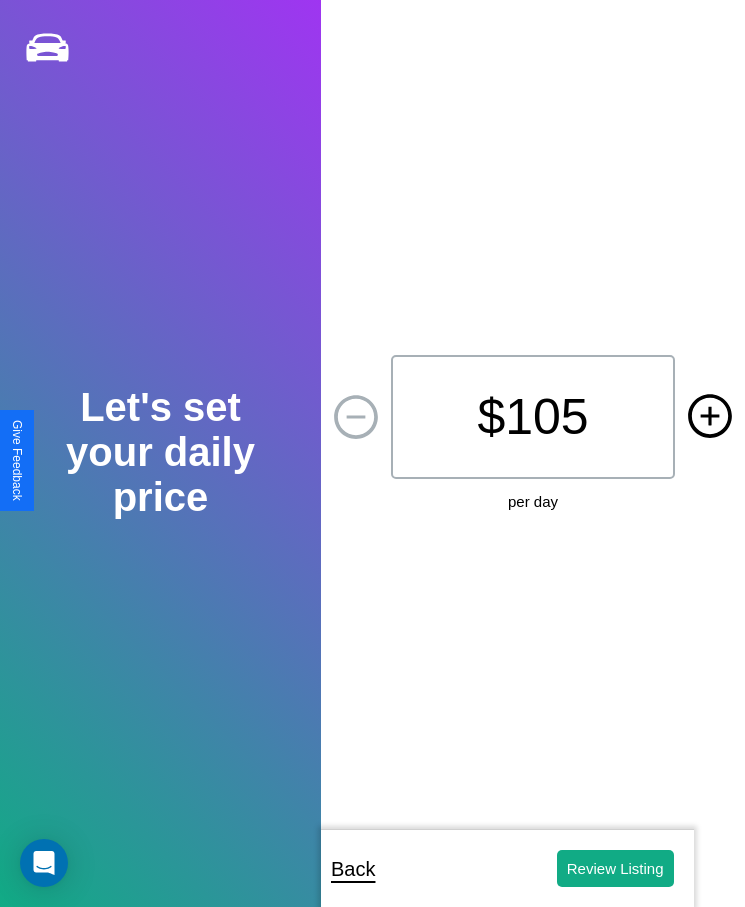 click 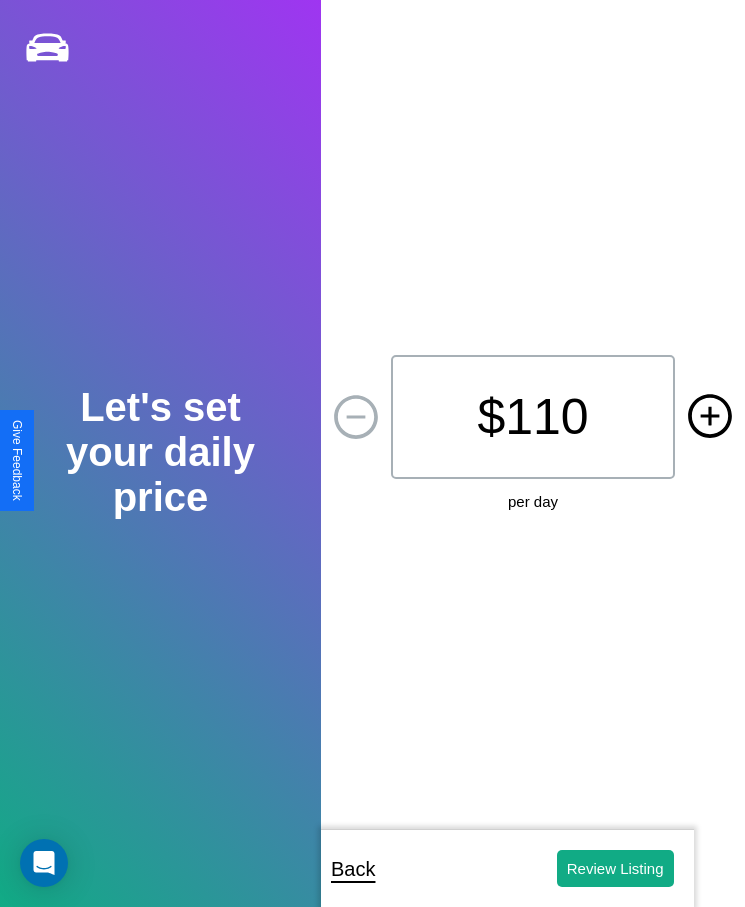 click 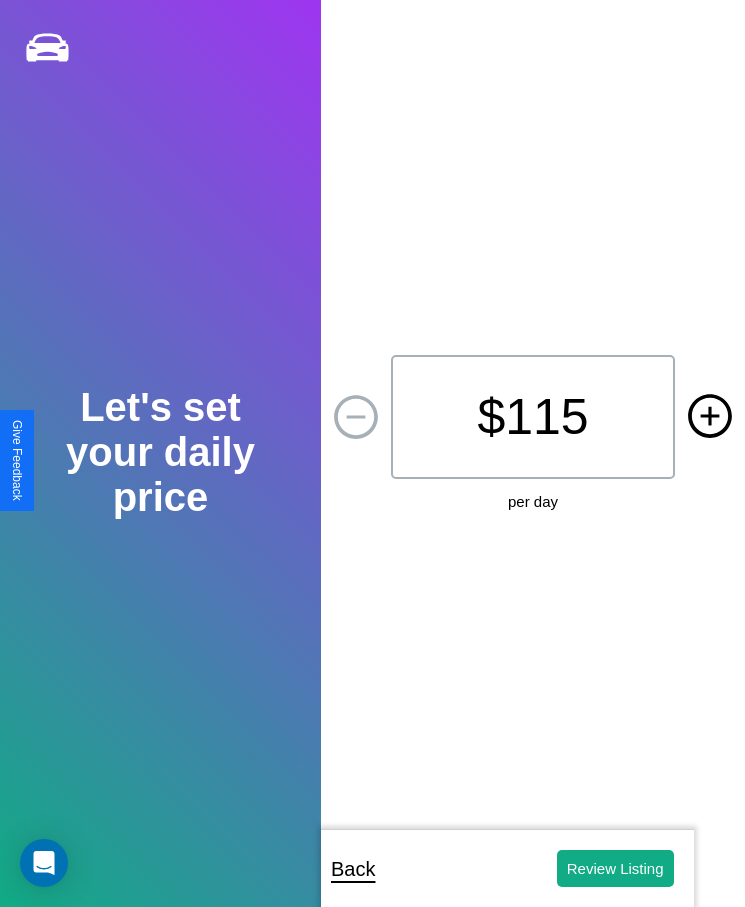 click 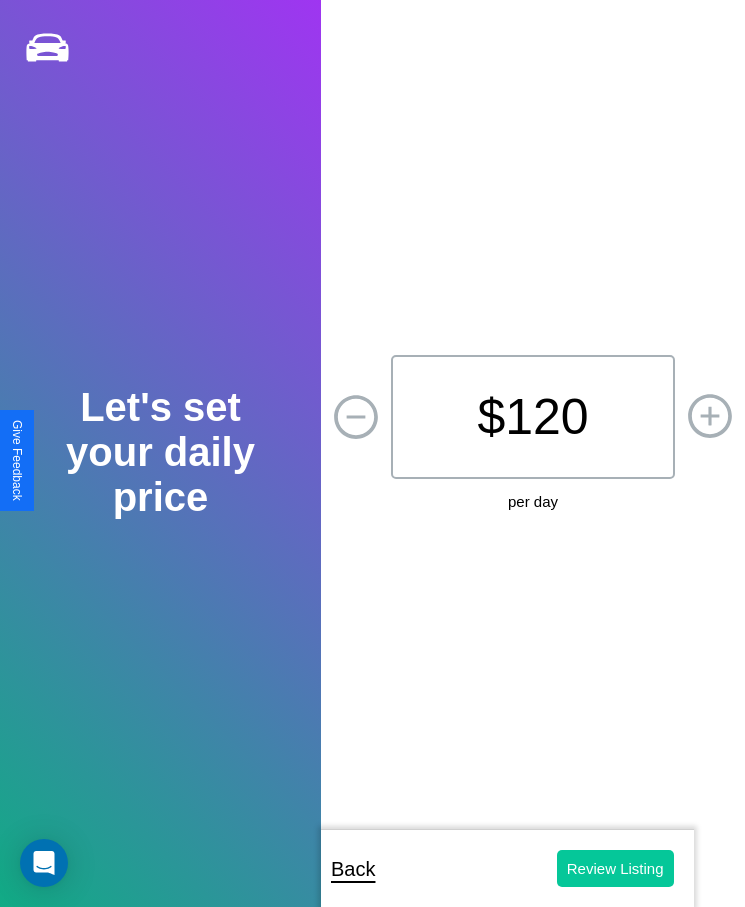 click on "Review Listing" at bounding box center (615, 868) 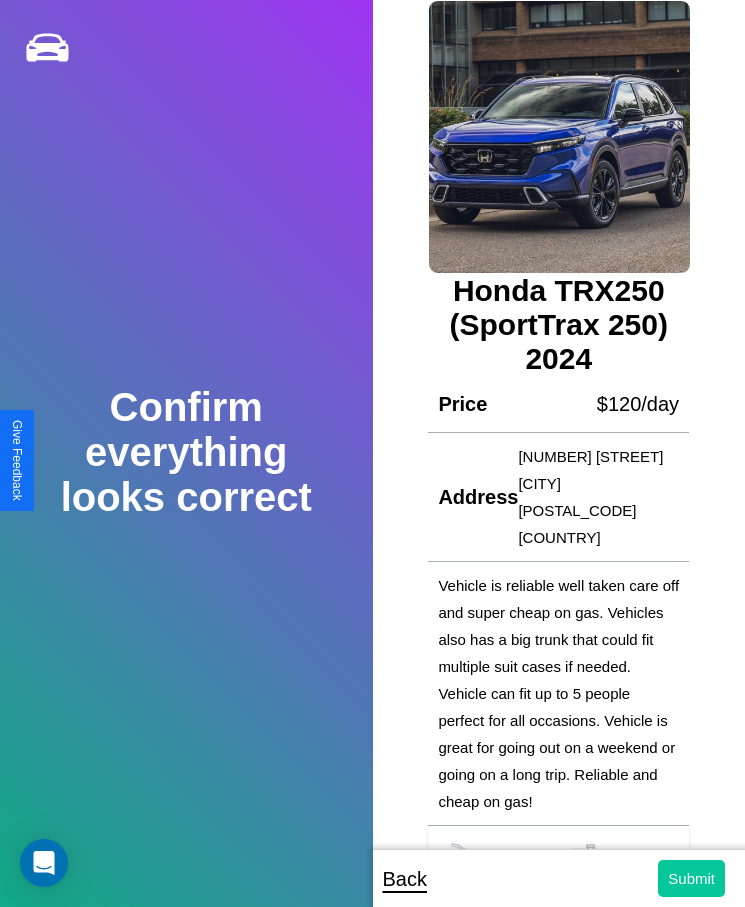 click on "Submit" at bounding box center [691, 878] 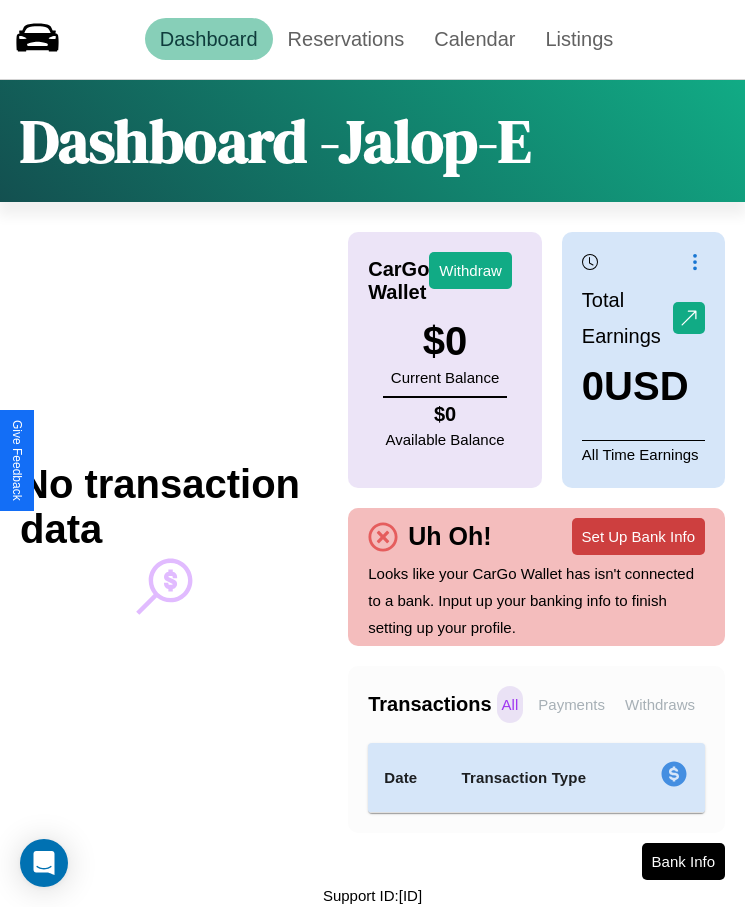 click on "Set Up Bank Info" at bounding box center [638, 536] 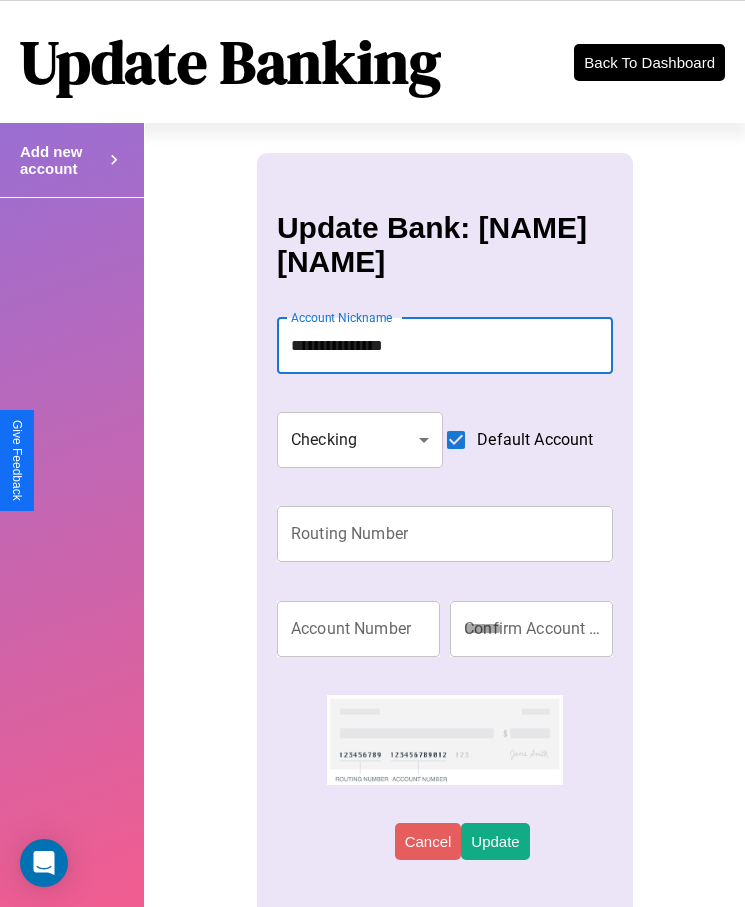 type on "**********" 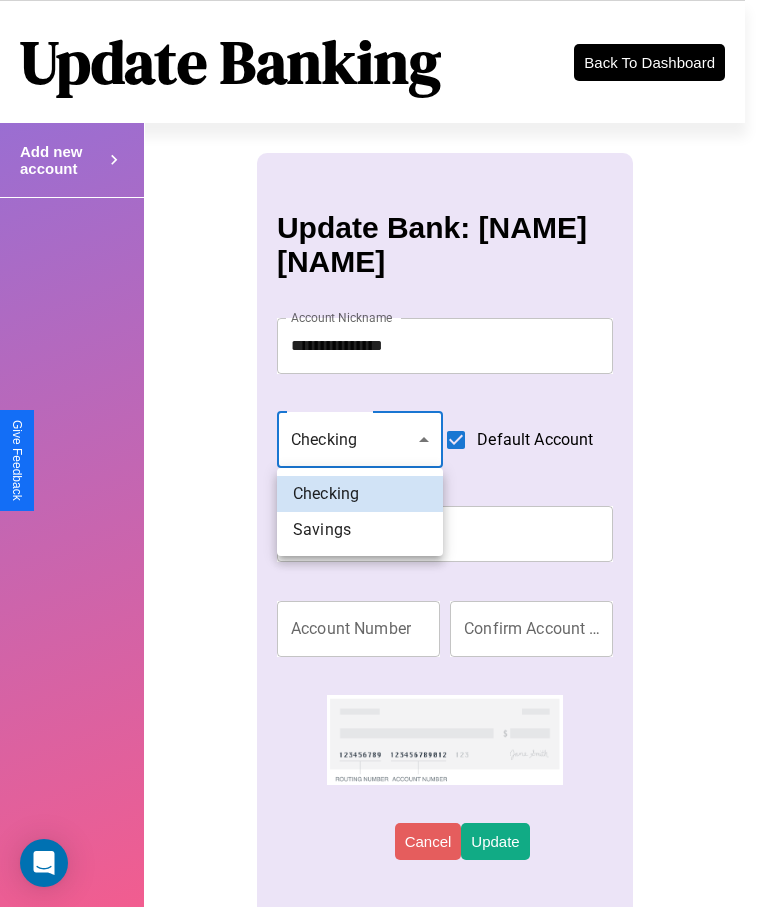 click at bounding box center [380, 453] 